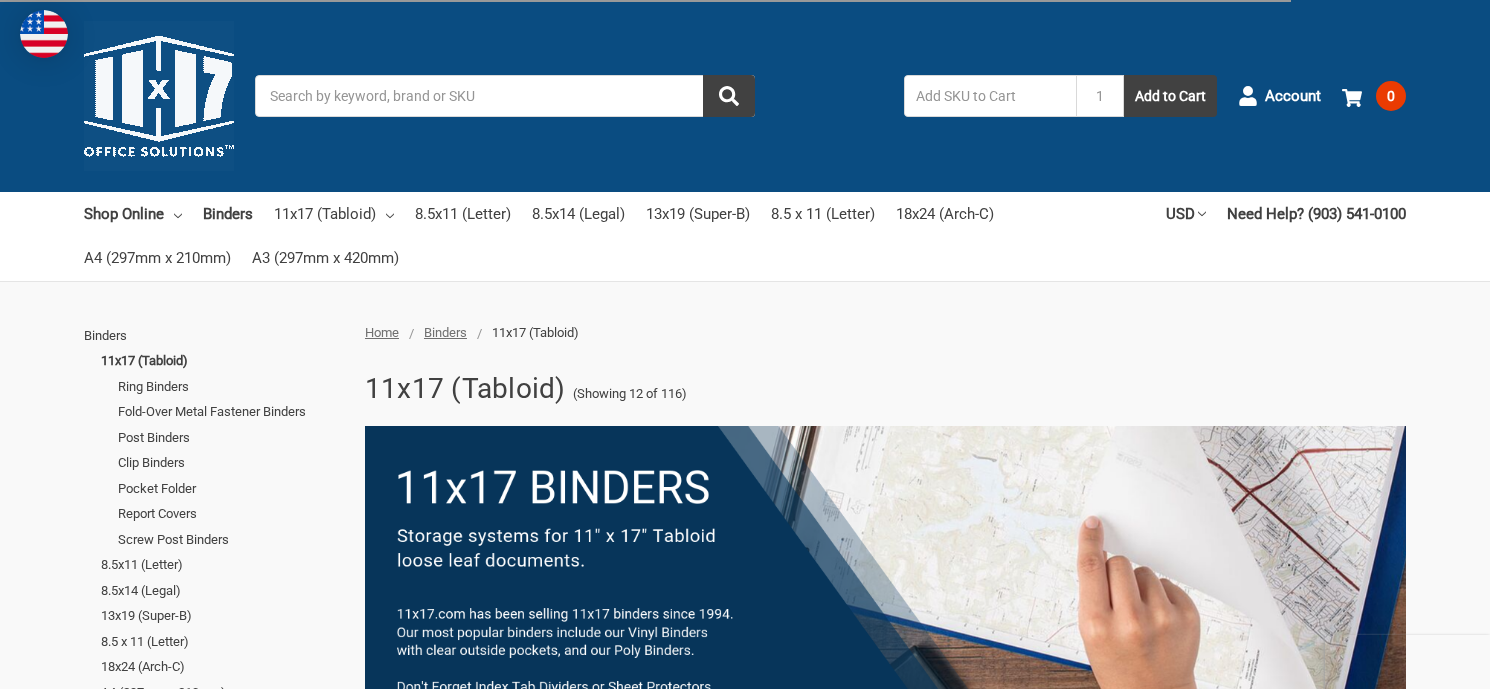 scroll, scrollTop: 0, scrollLeft: 0, axis: both 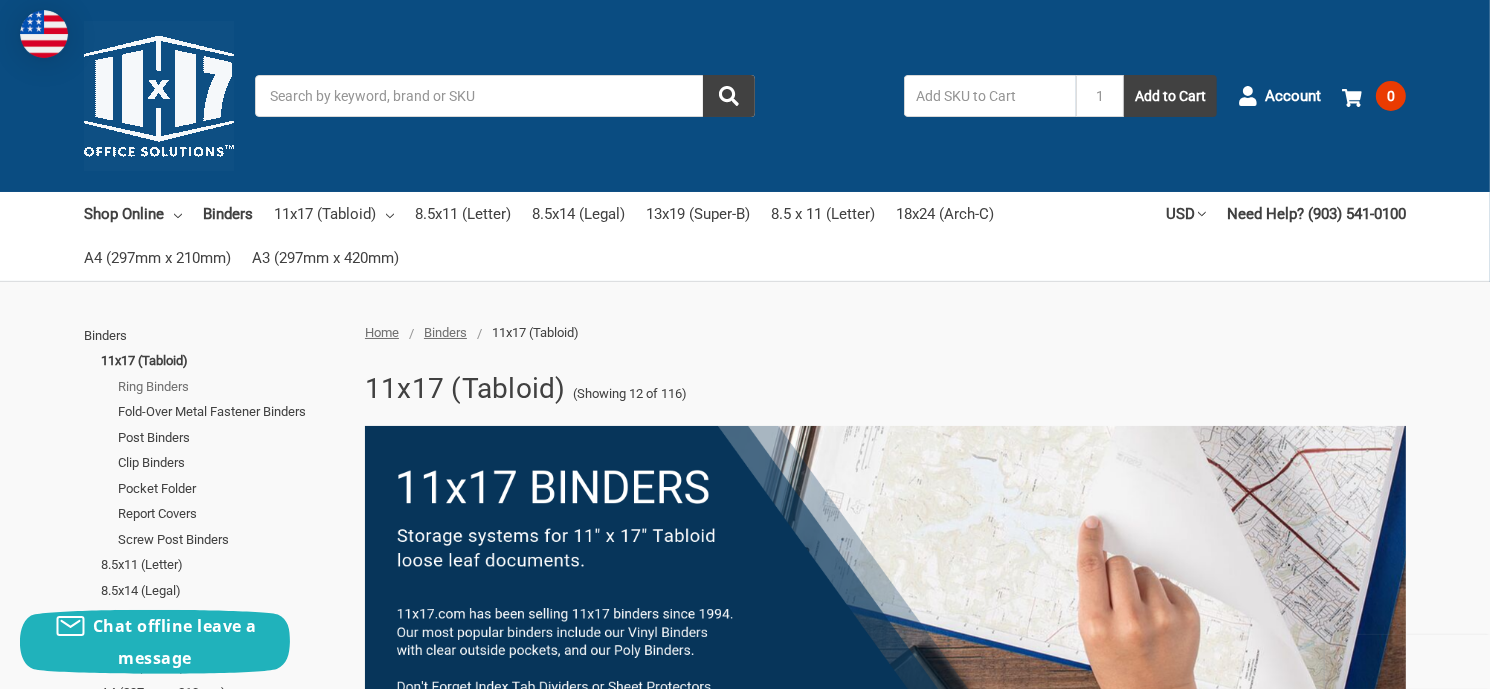click on "Ring Binders" at bounding box center (230, 387) 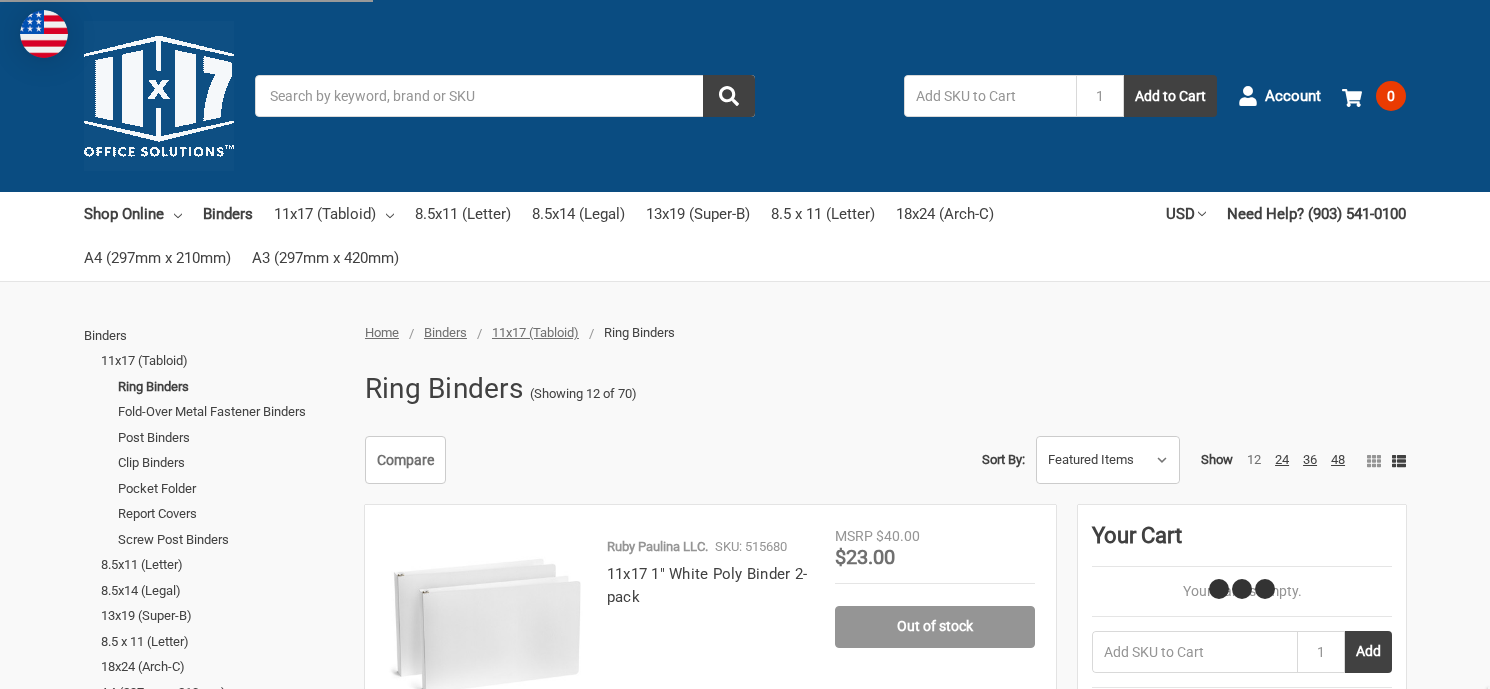 scroll, scrollTop: 0, scrollLeft: 0, axis: both 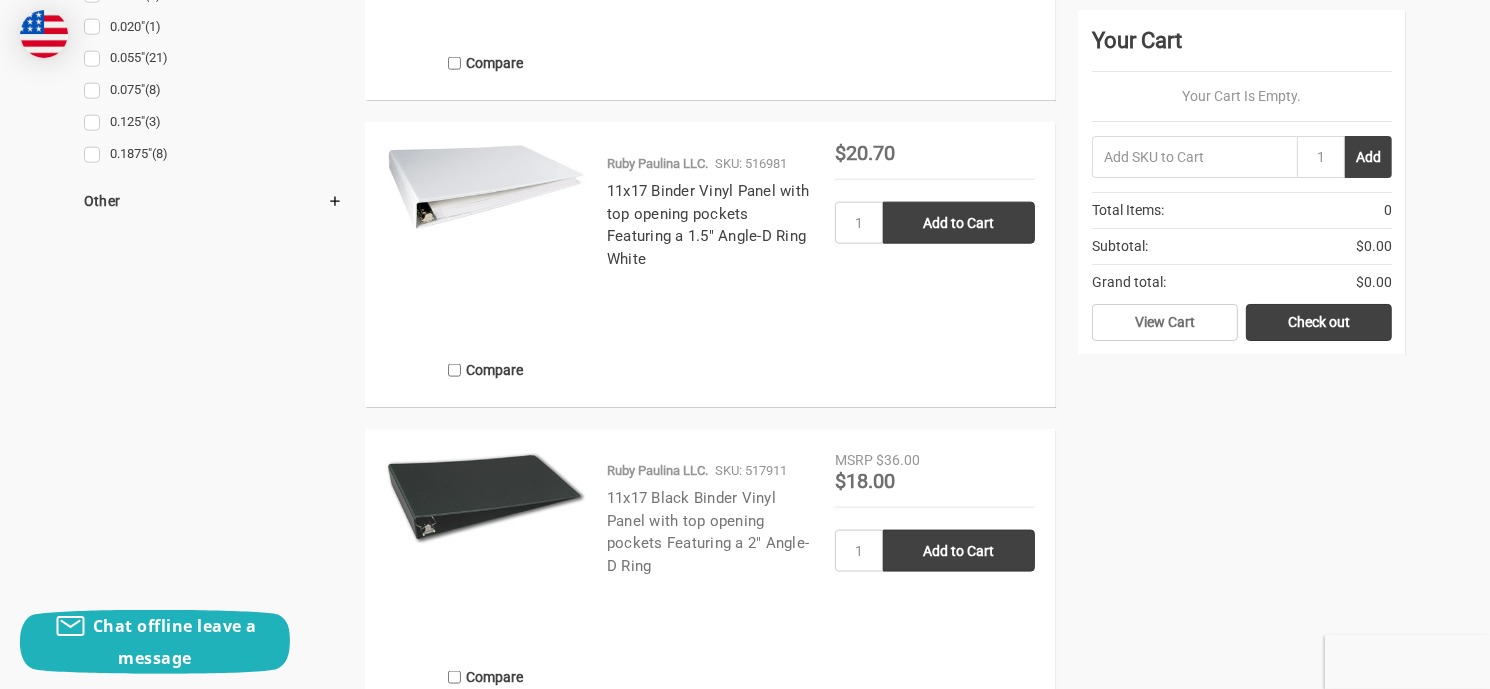 click on "11x17 Black Binder Vinyl Panel with top opening pockets Featuring a 2" Angle-D Ring" at bounding box center [708, 532] 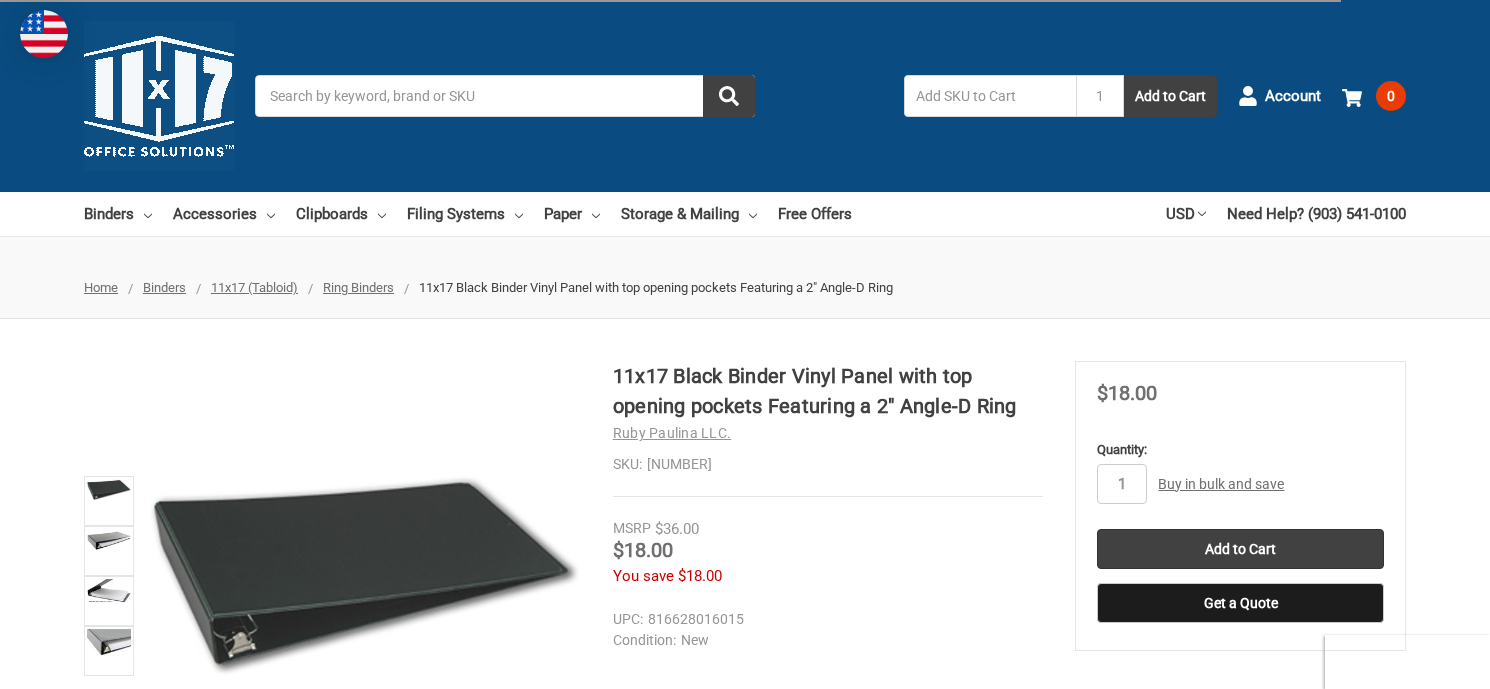 scroll, scrollTop: 0, scrollLeft: 0, axis: both 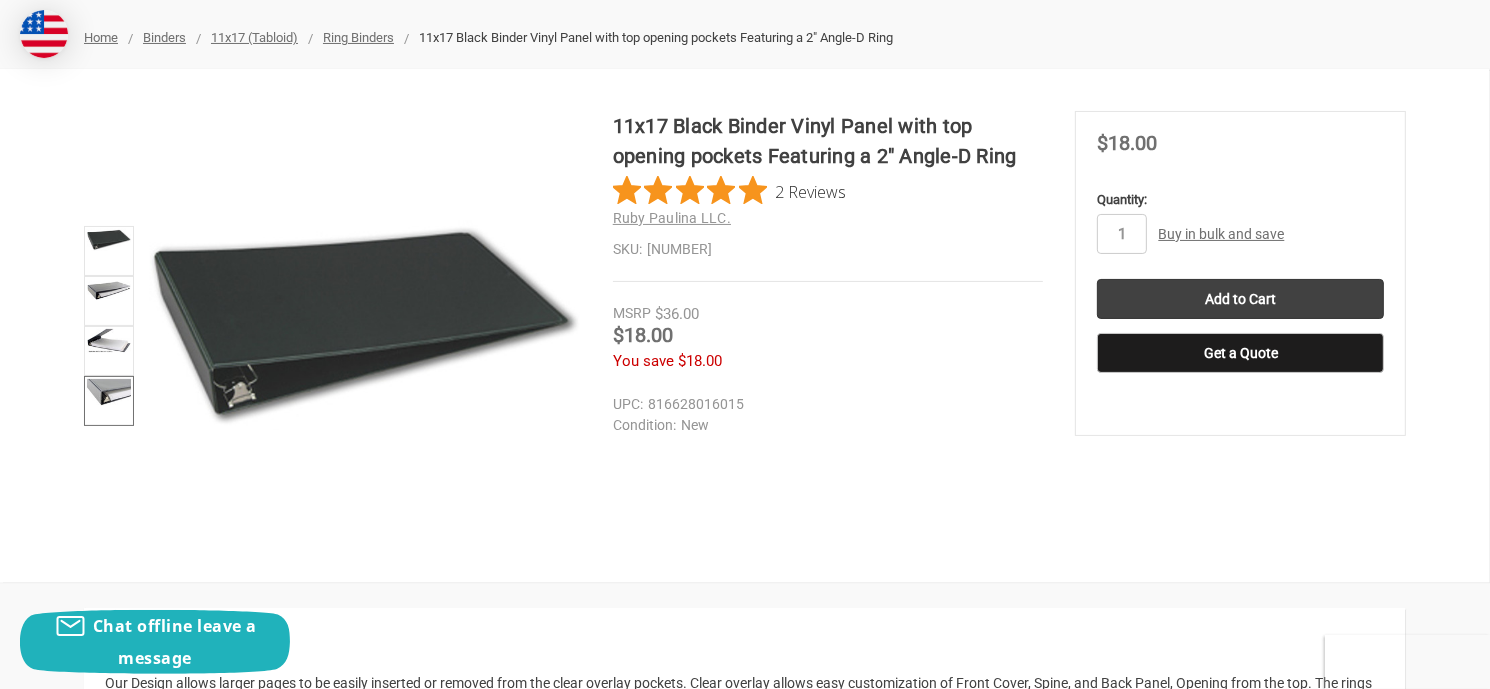 click at bounding box center (109, 393) 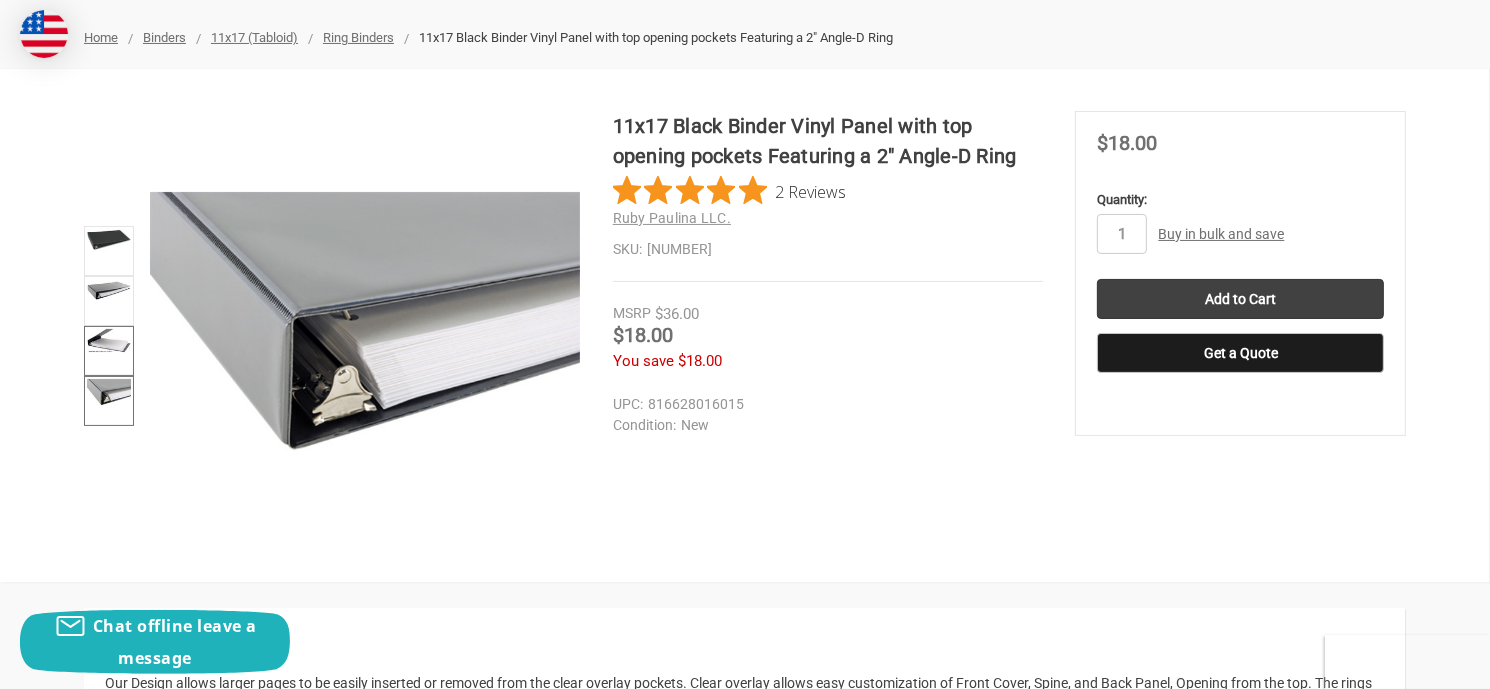 click at bounding box center [109, 341] 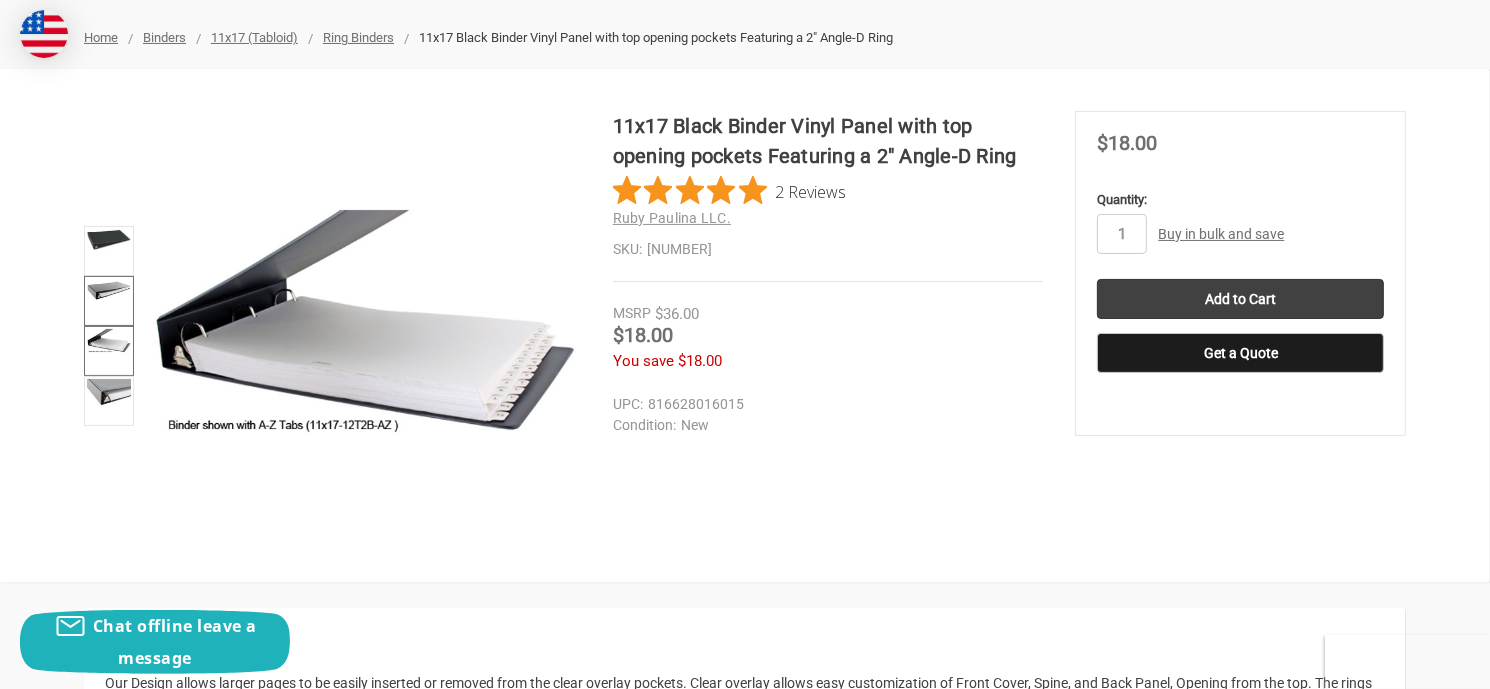 click at bounding box center [109, 290] 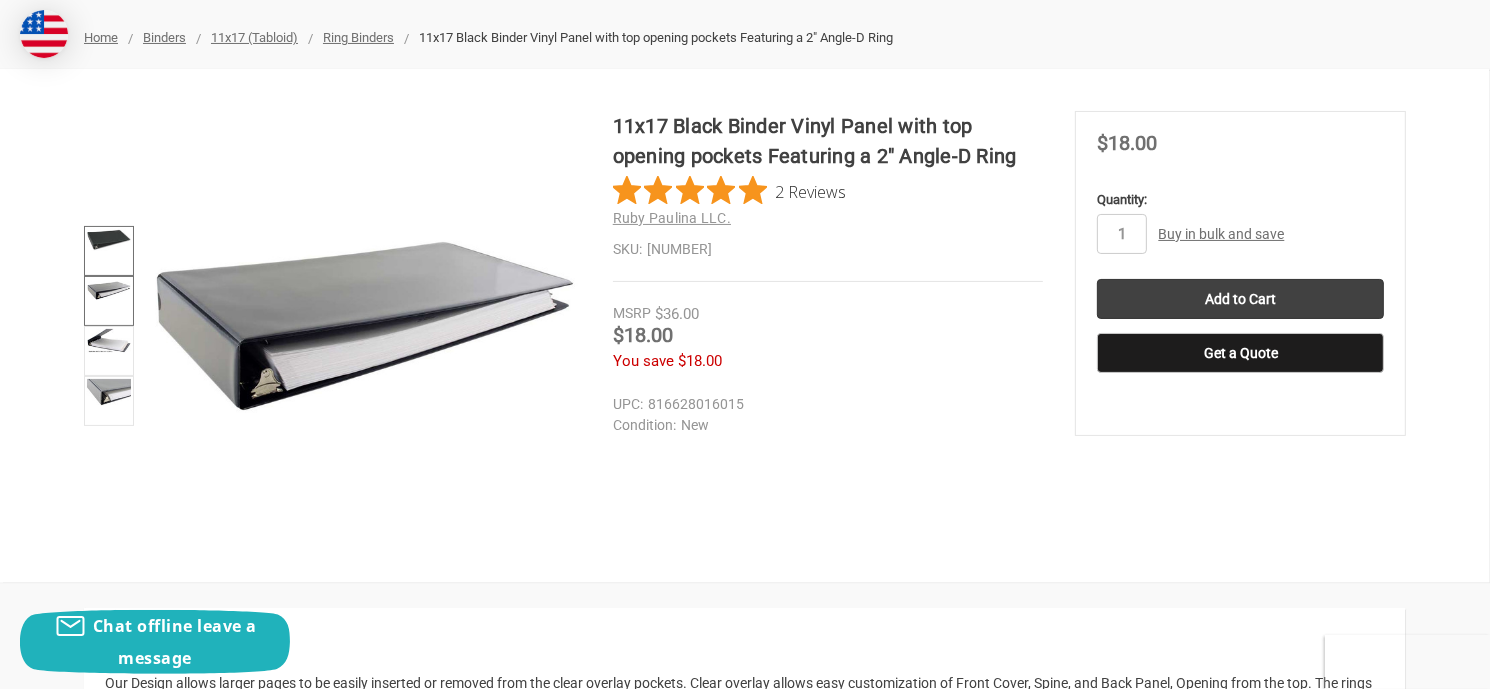 click at bounding box center [109, 239] 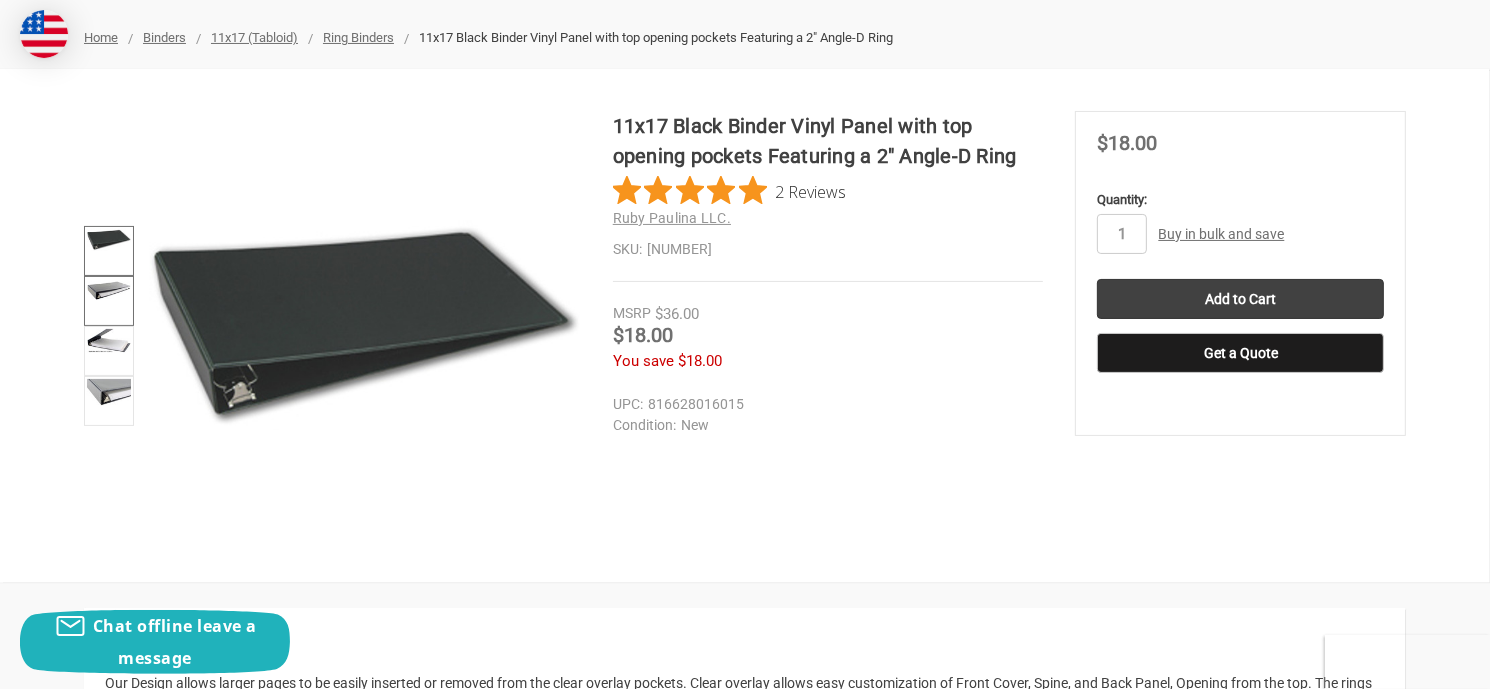 click at bounding box center [109, 290] 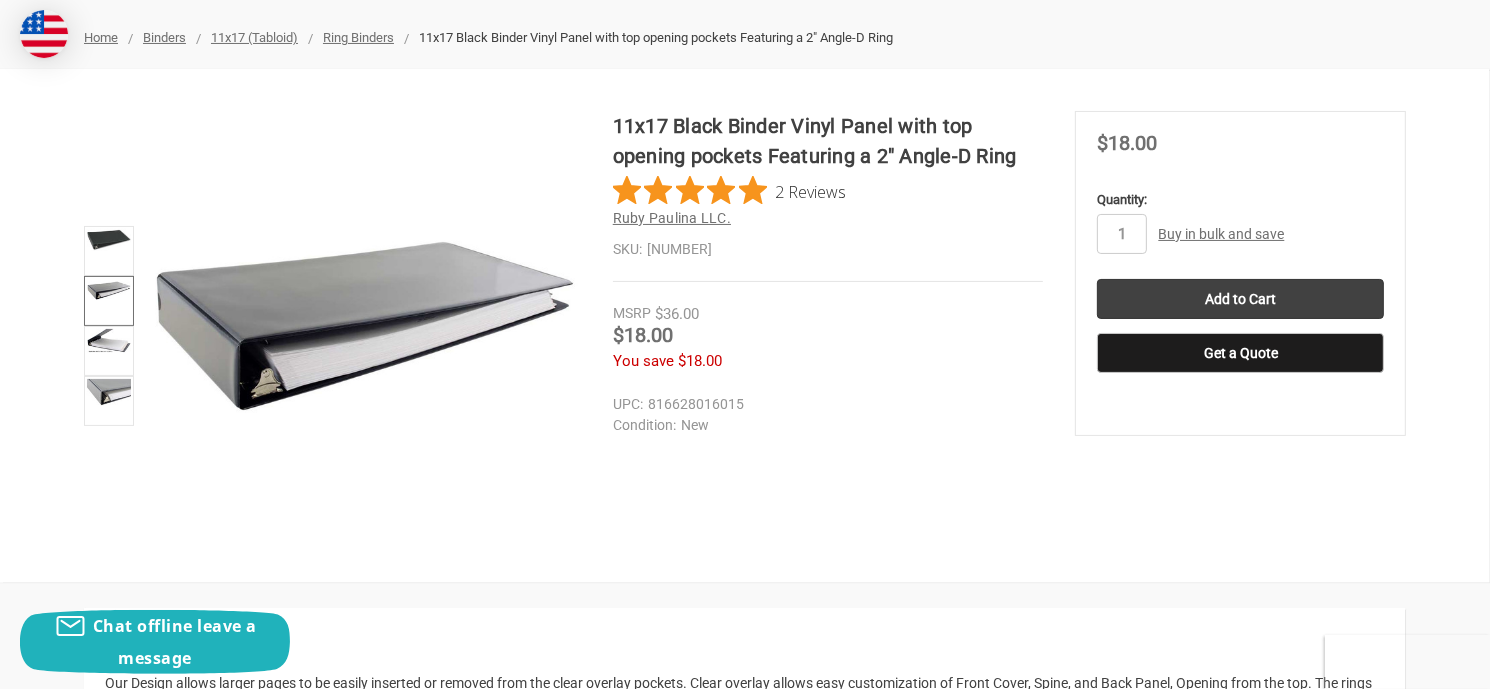 click on "Ruby Paulina LLC." at bounding box center [672, 218] 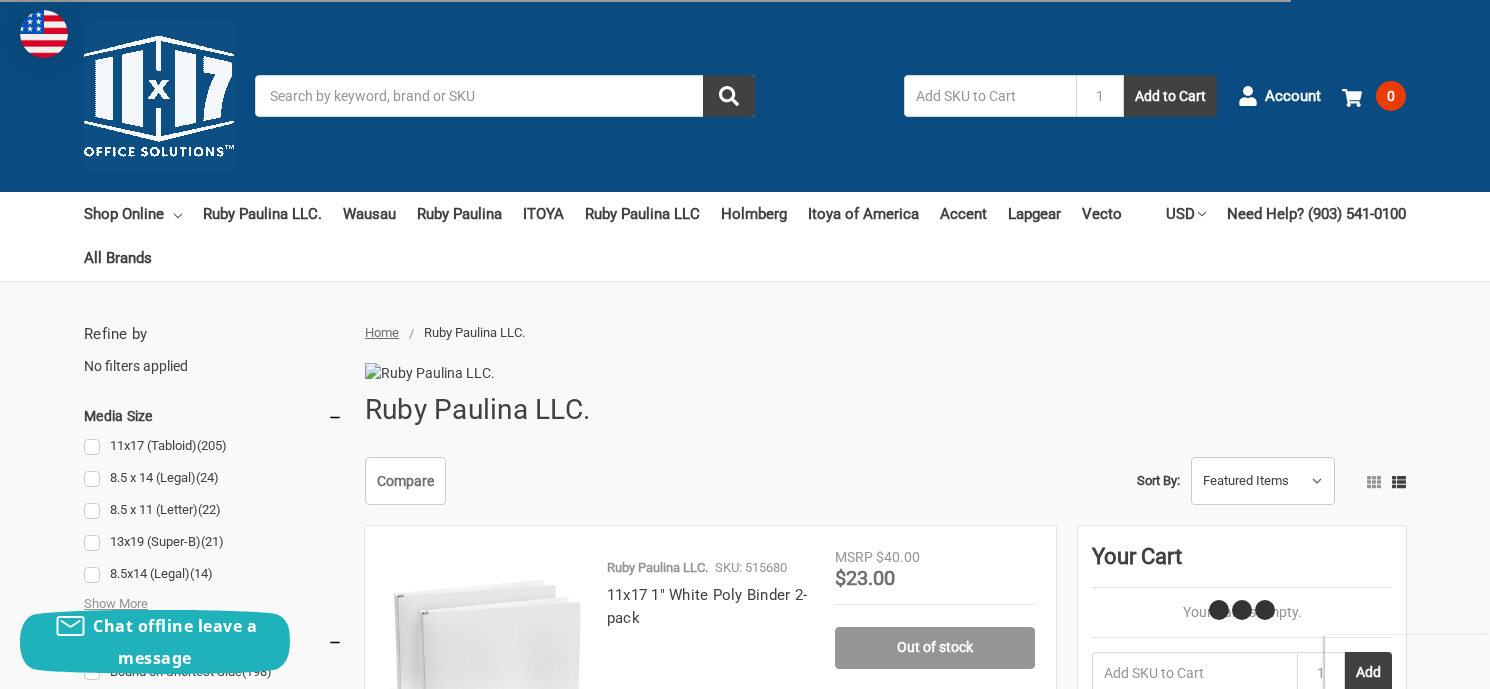 scroll, scrollTop: 0, scrollLeft: 0, axis: both 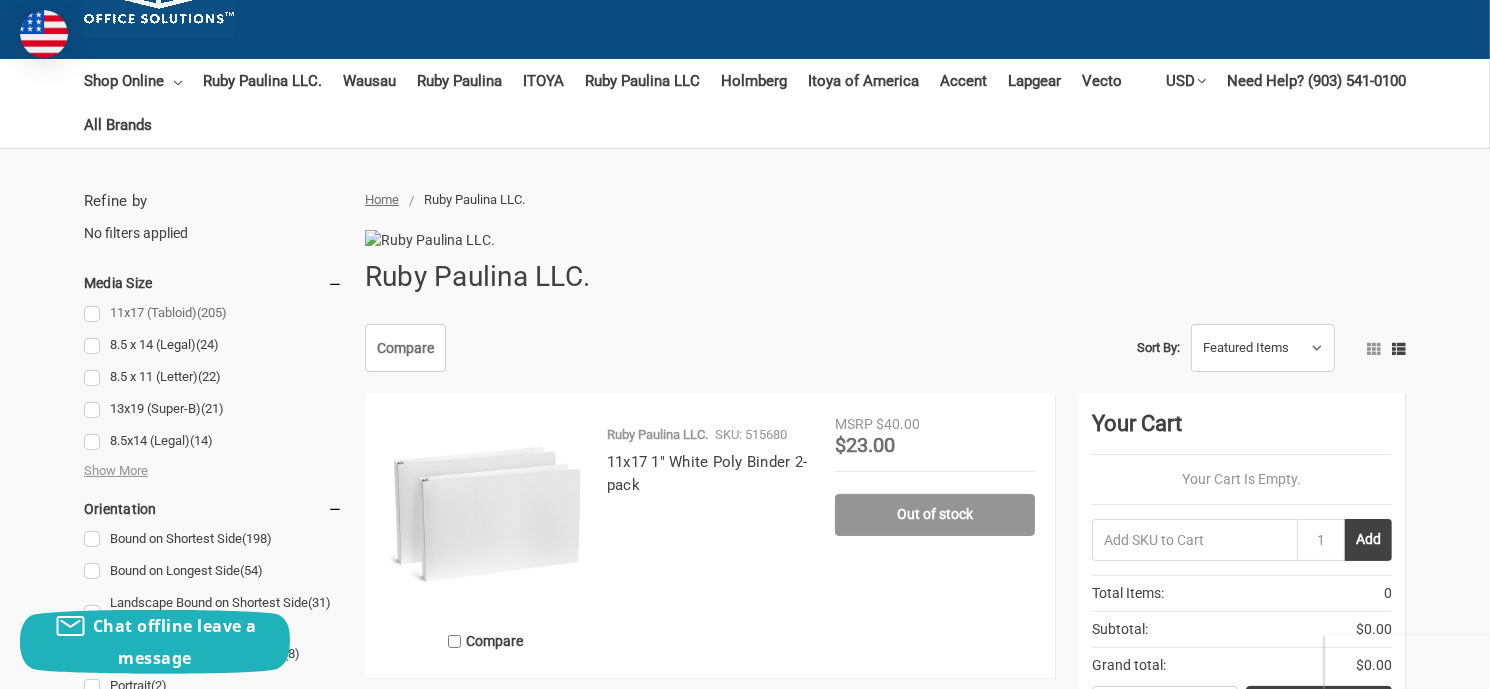 click on "11x17 (Tabloid)
(205)" at bounding box center [213, 313] 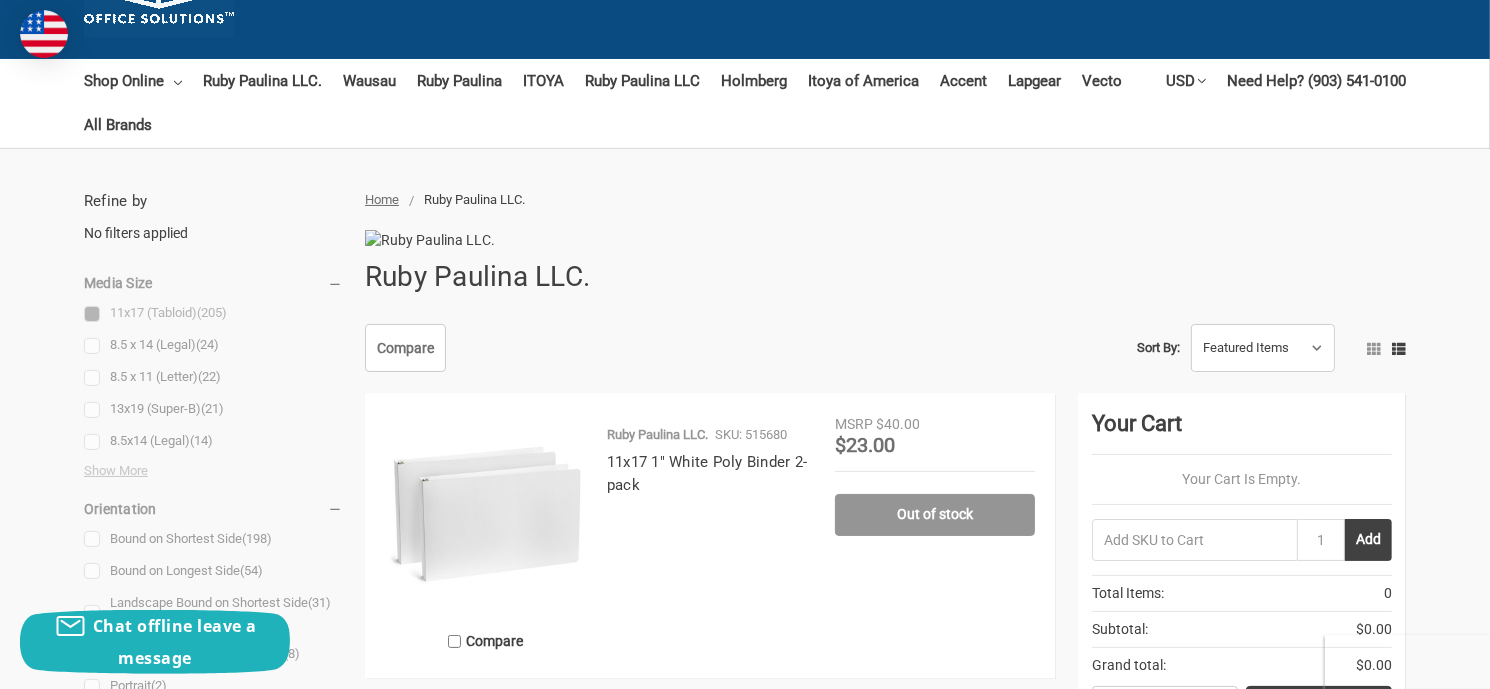 scroll, scrollTop: 0, scrollLeft: 0, axis: both 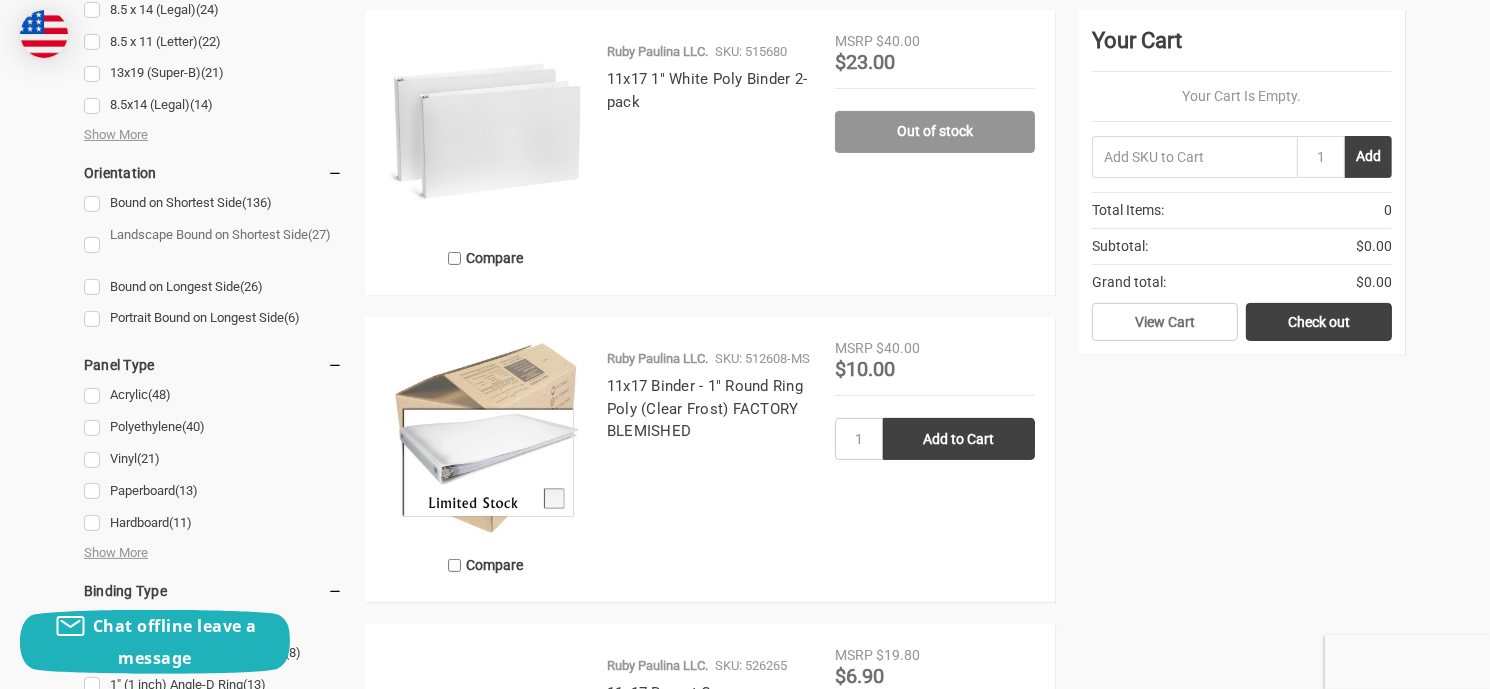click on "Landscape Bound on Shortest Side
(27)" at bounding box center [213, 245] 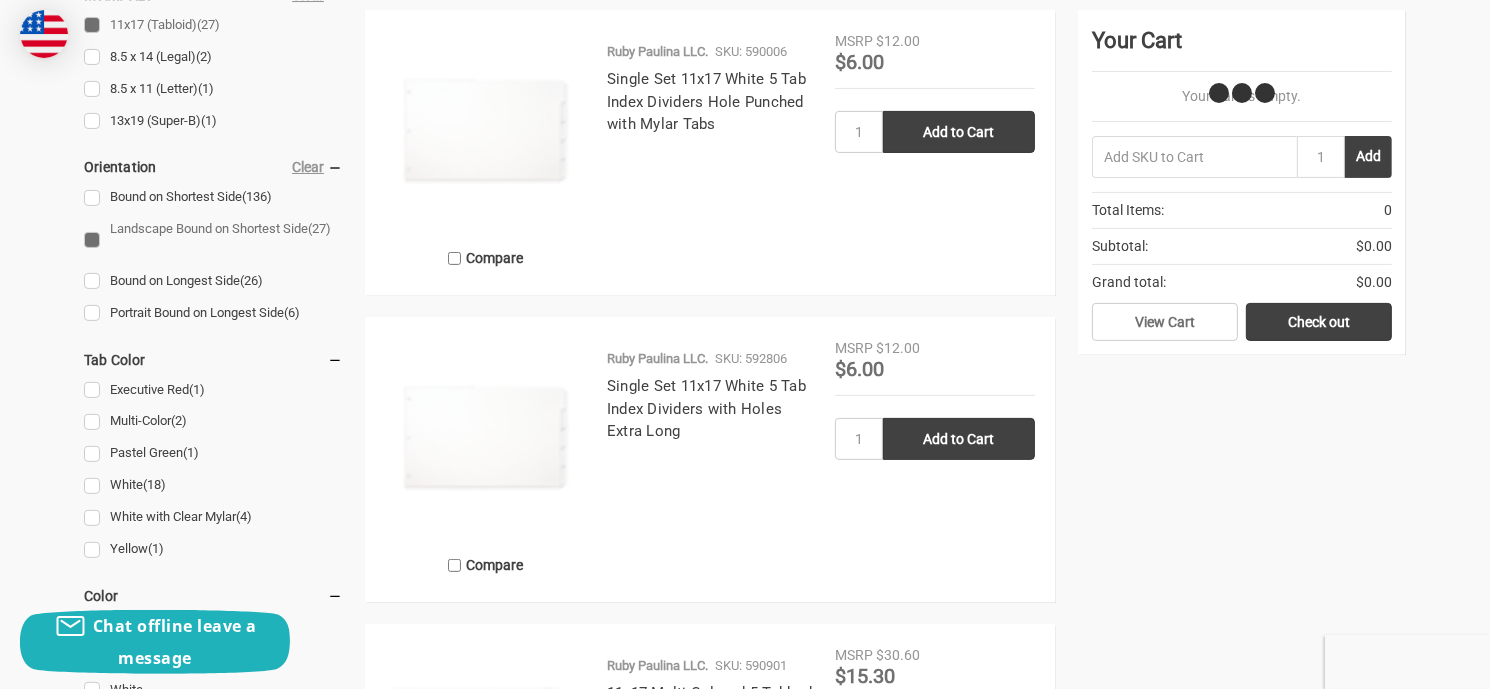 scroll, scrollTop: 0, scrollLeft: 0, axis: both 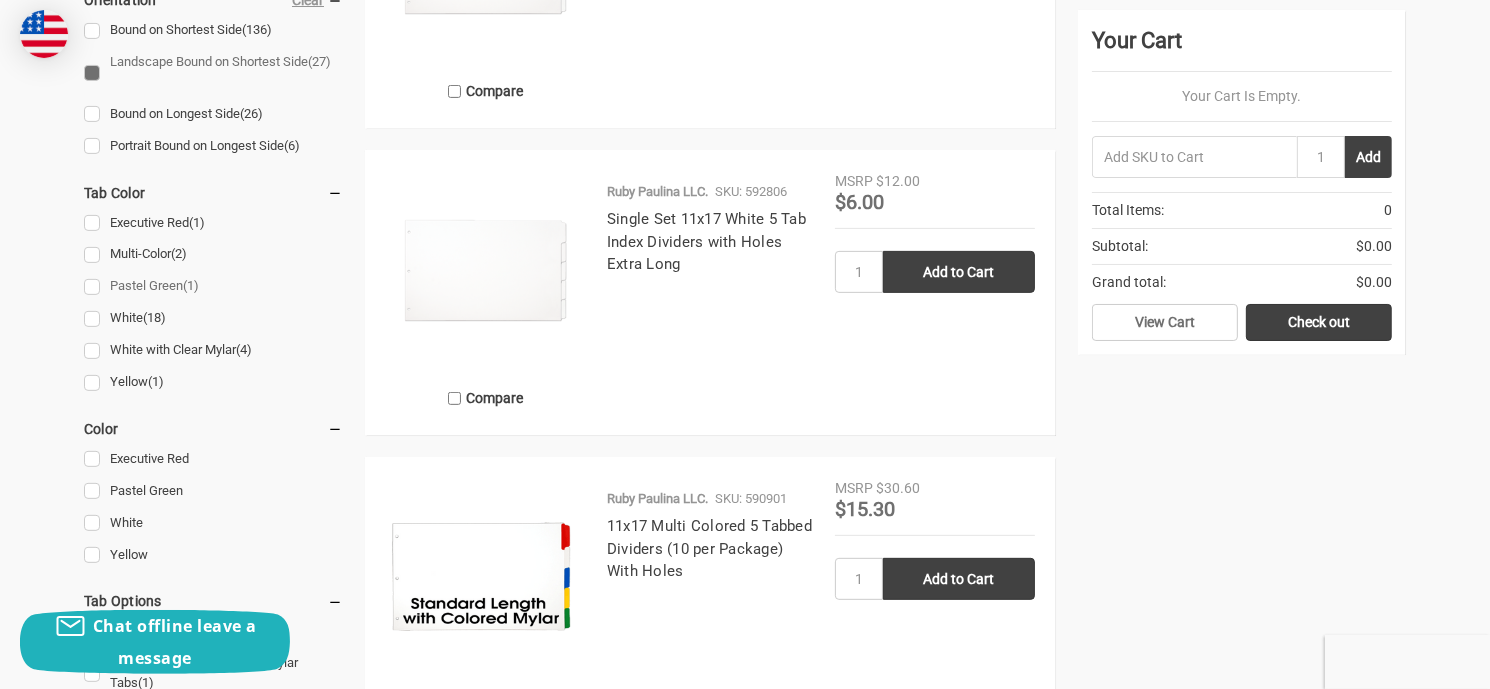click on "Pastel Green
(1)" at bounding box center [213, 286] 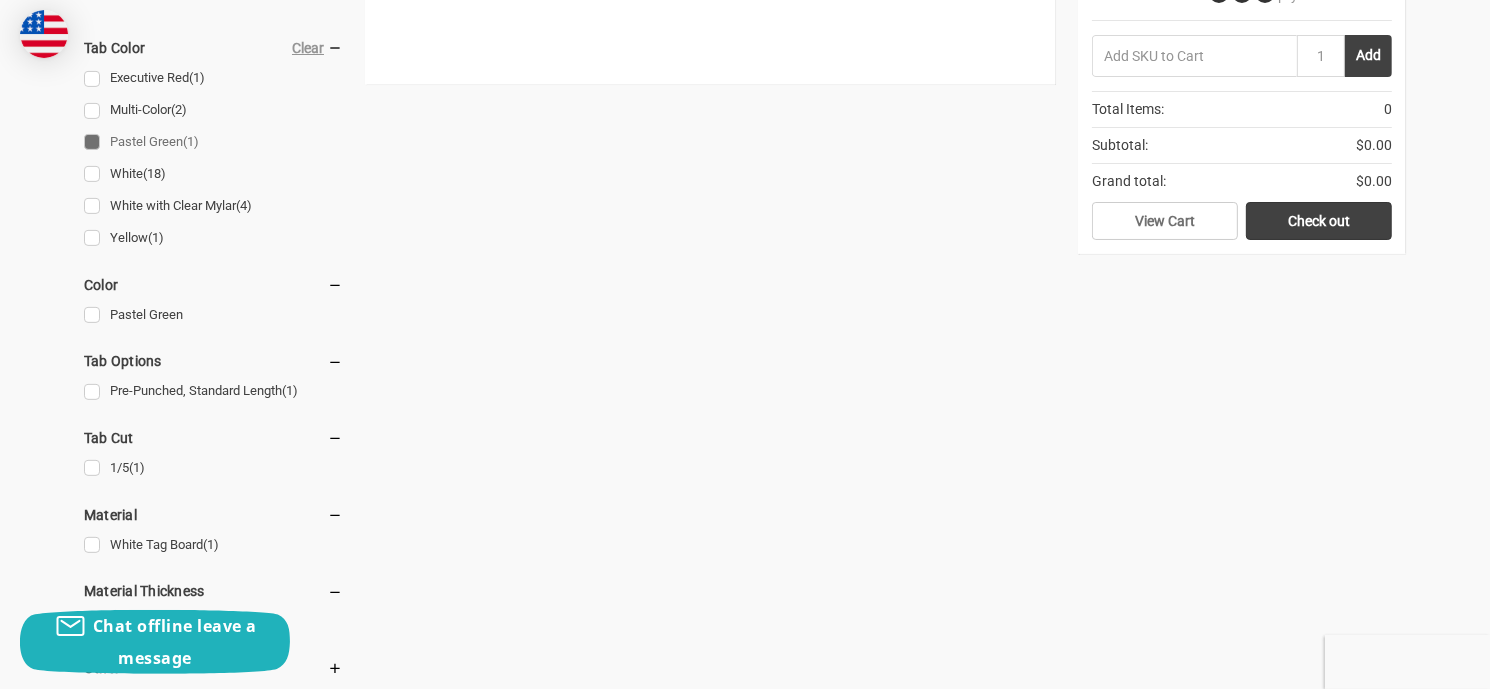 scroll, scrollTop: 0, scrollLeft: 0, axis: both 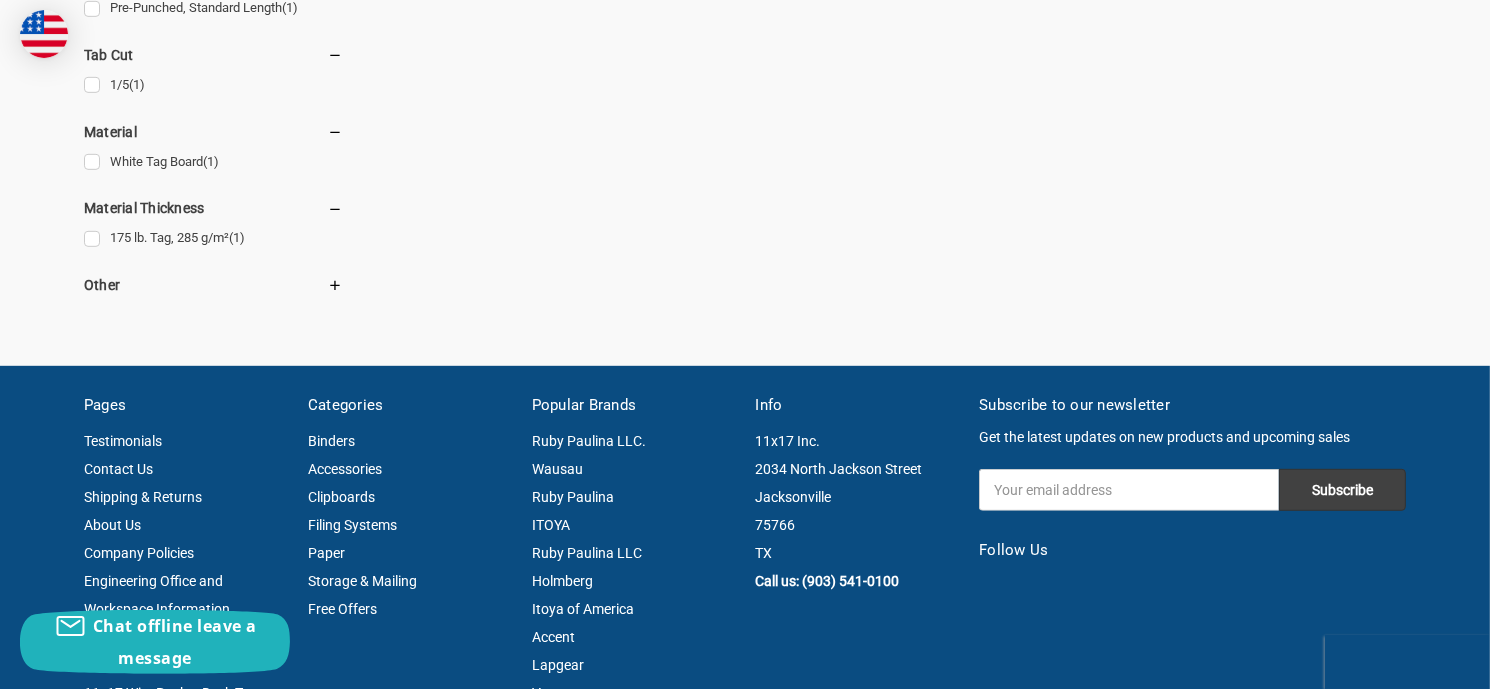 click 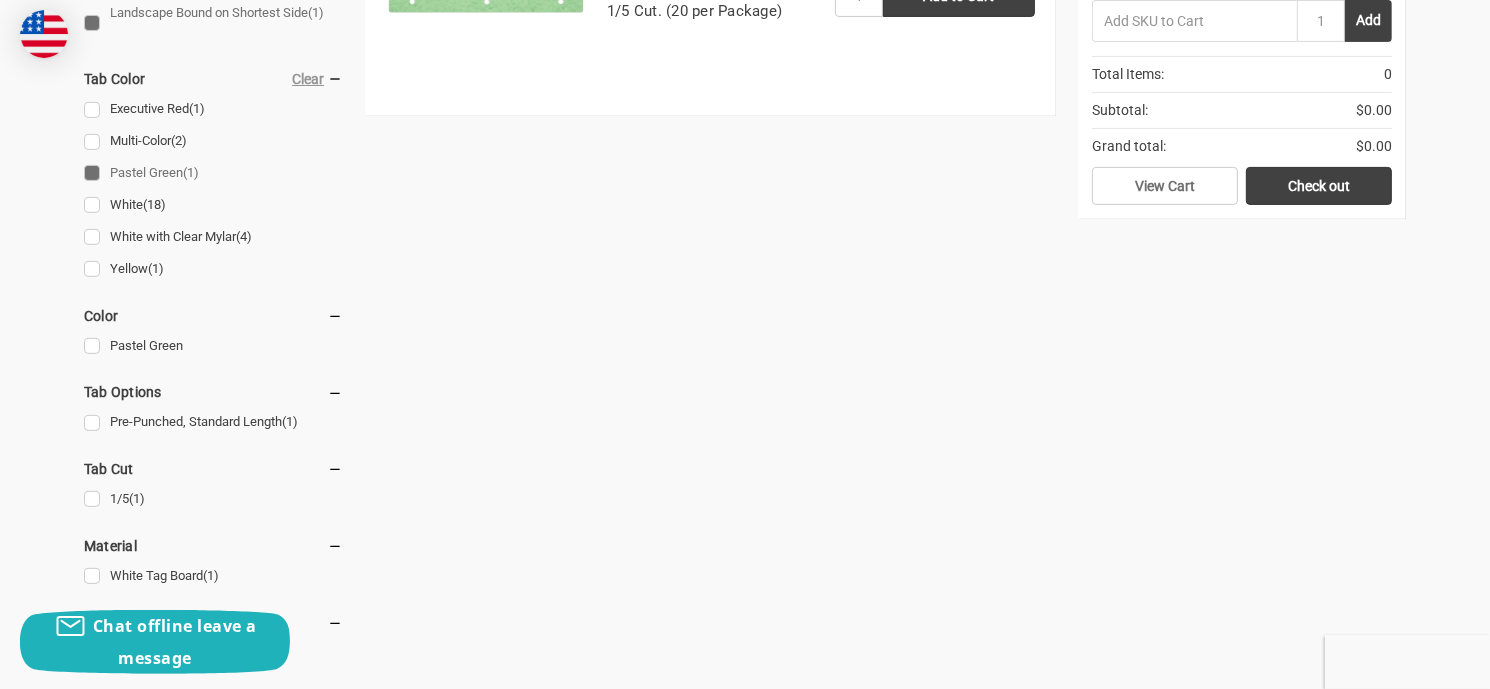 scroll, scrollTop: 633, scrollLeft: 0, axis: vertical 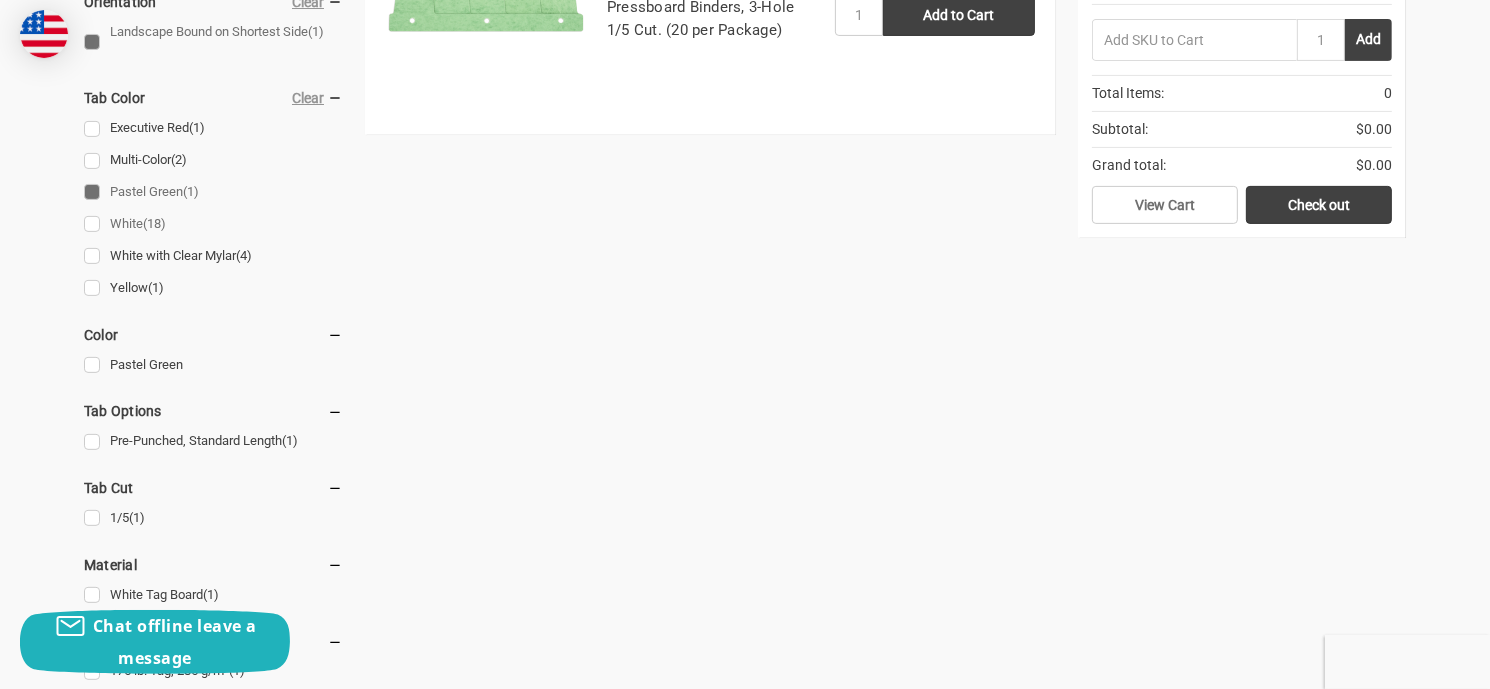 click on "White
(18)" at bounding box center (213, 224) 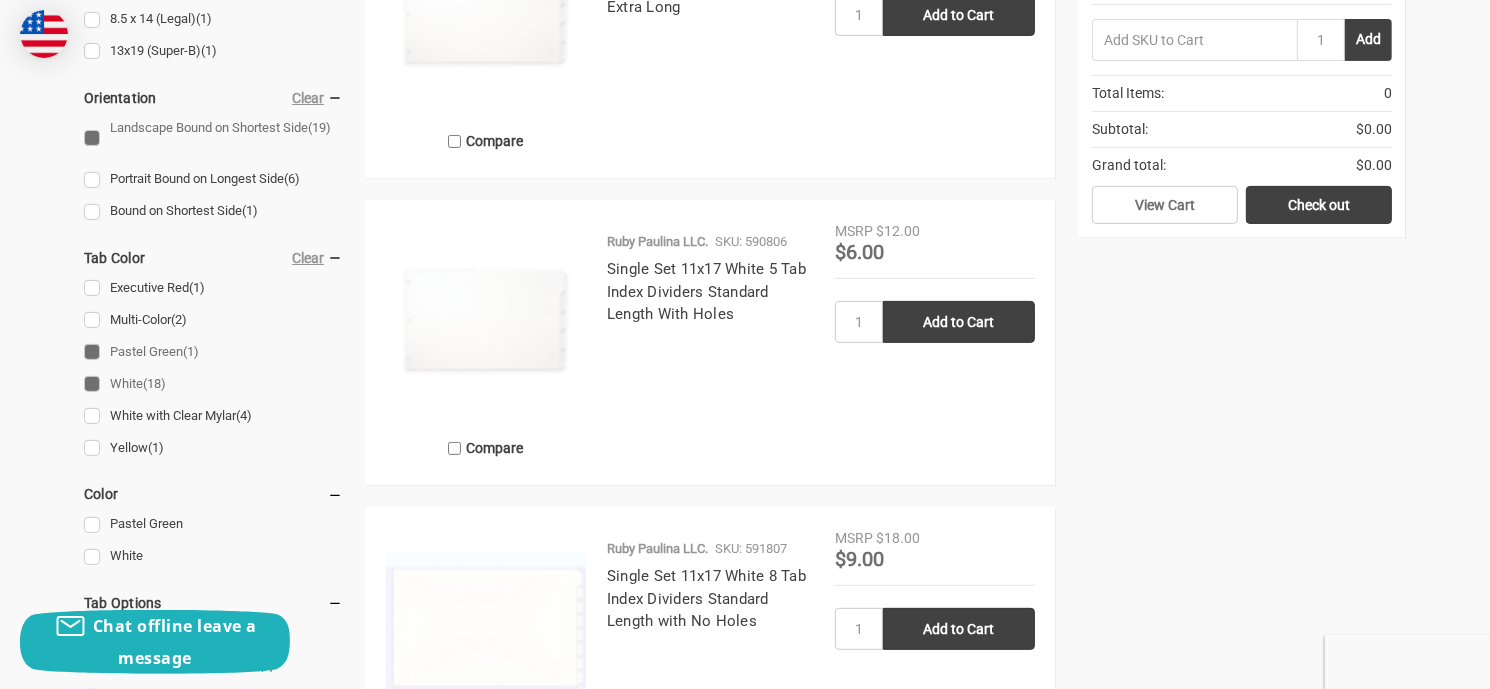 scroll, scrollTop: 0, scrollLeft: 0, axis: both 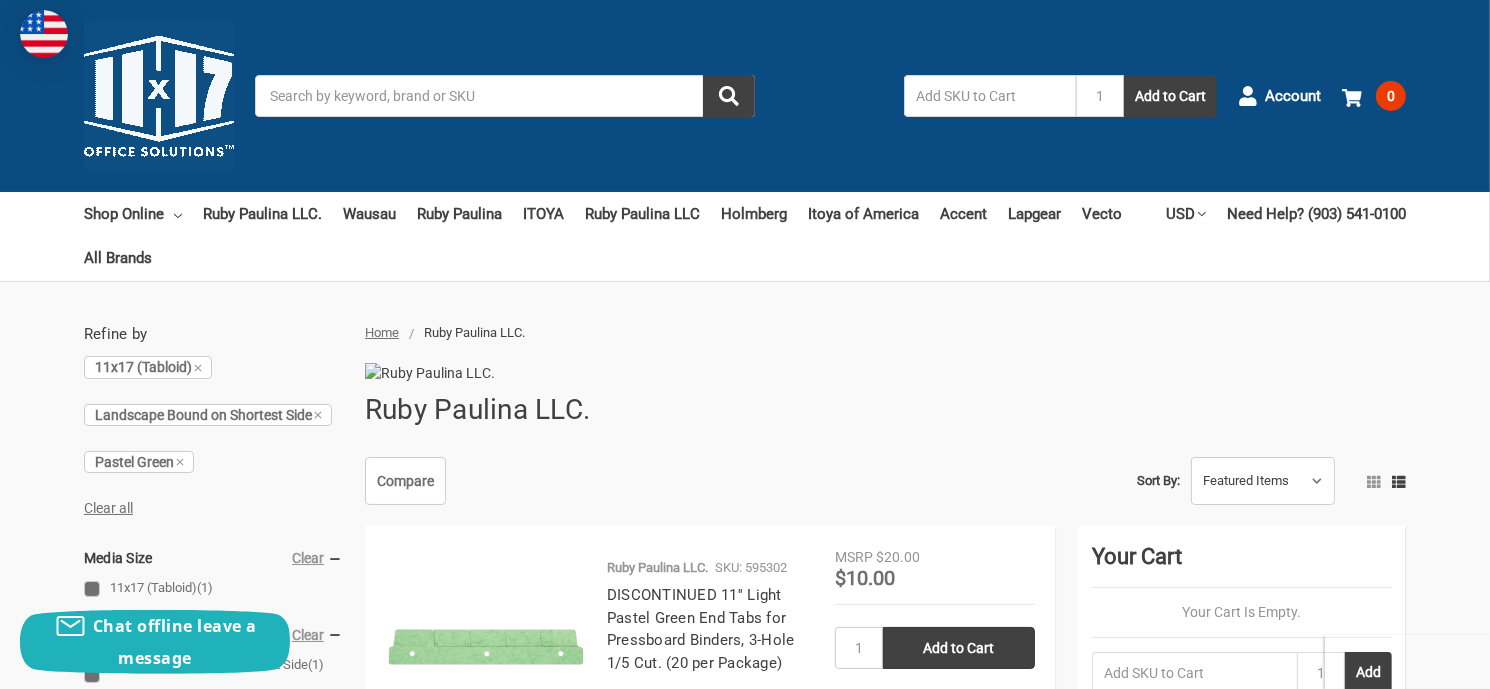click on "Search" at bounding box center (505, 96) 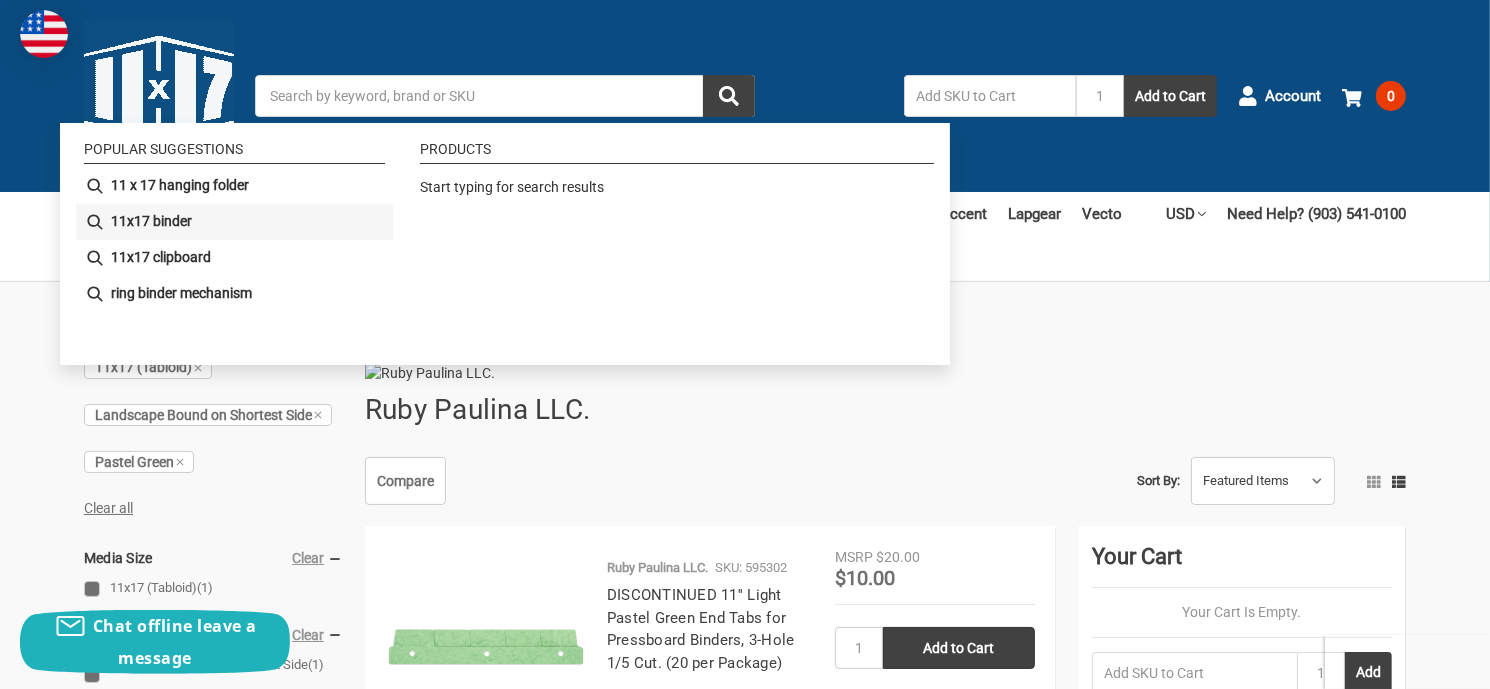 click on "11x17 binder" at bounding box center (151, 221) 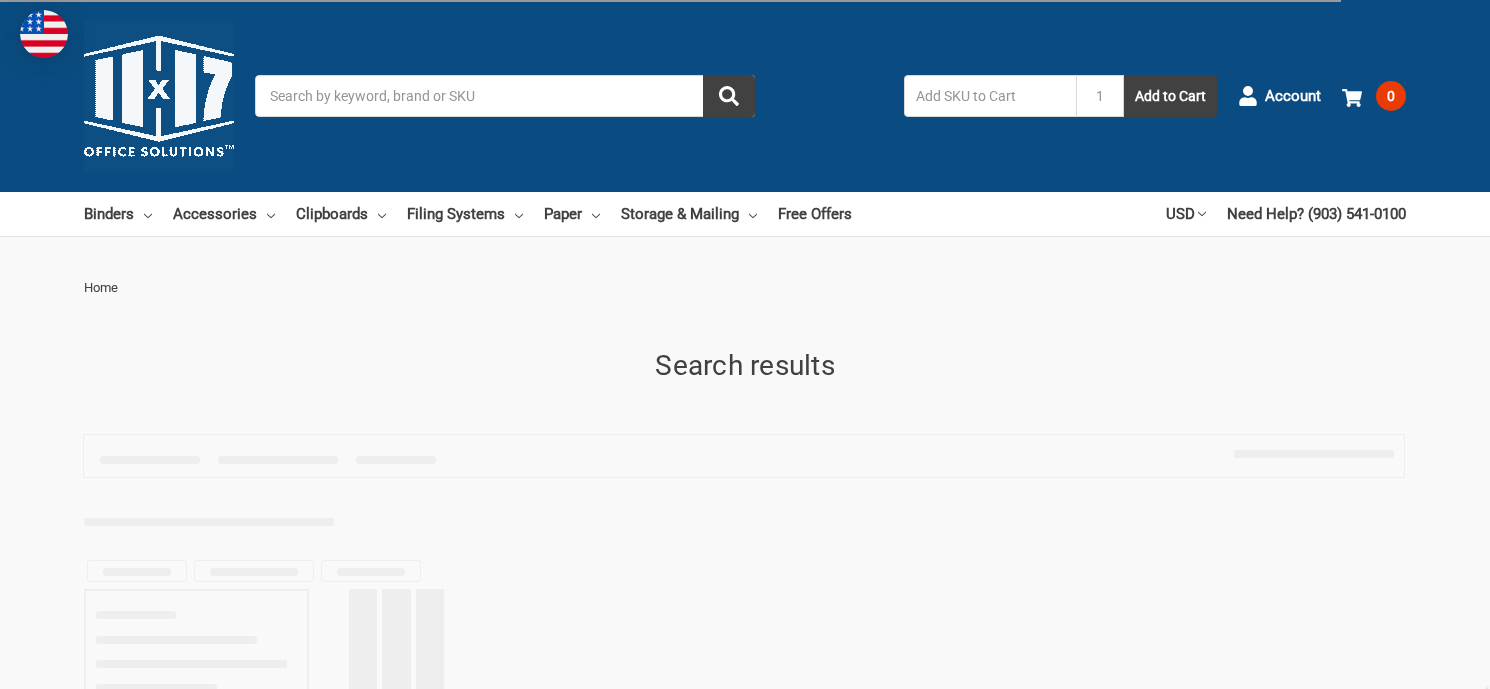 scroll, scrollTop: 0, scrollLeft: 0, axis: both 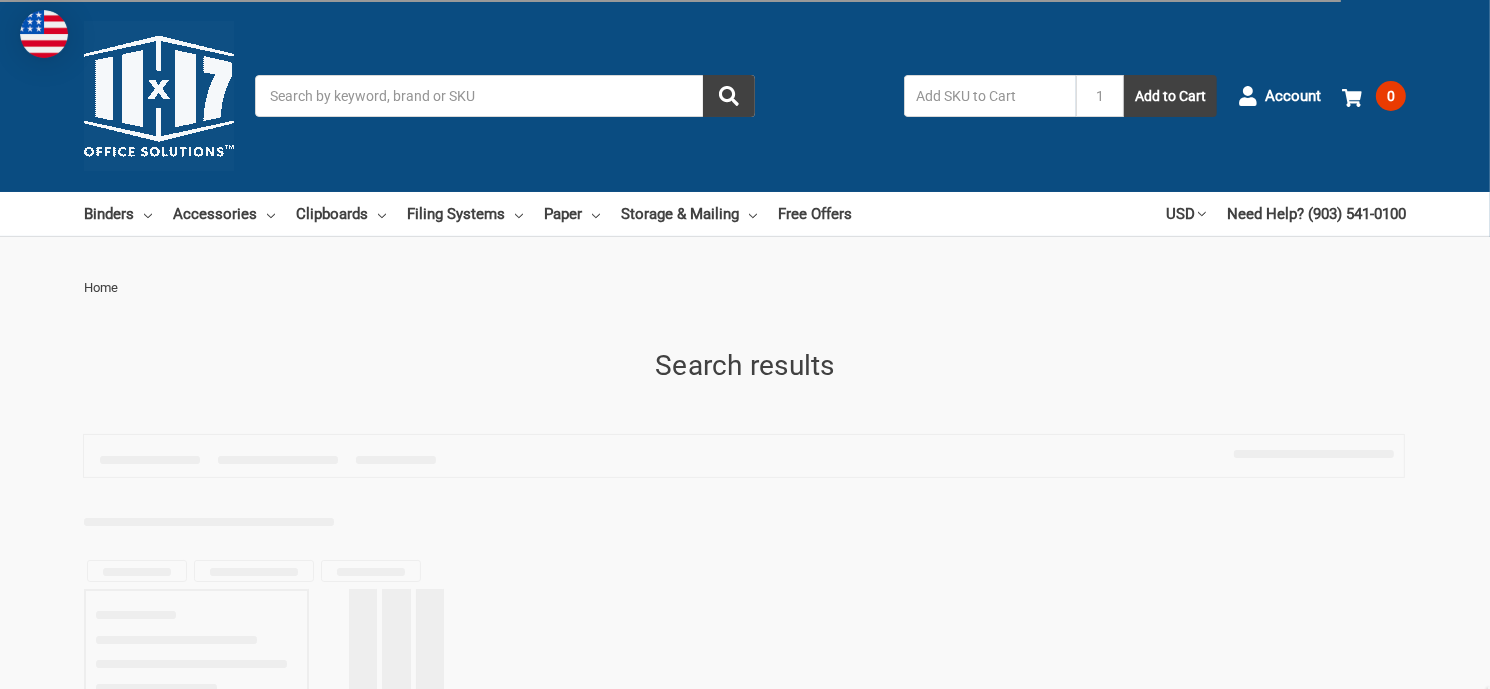 type on "11x17 binder" 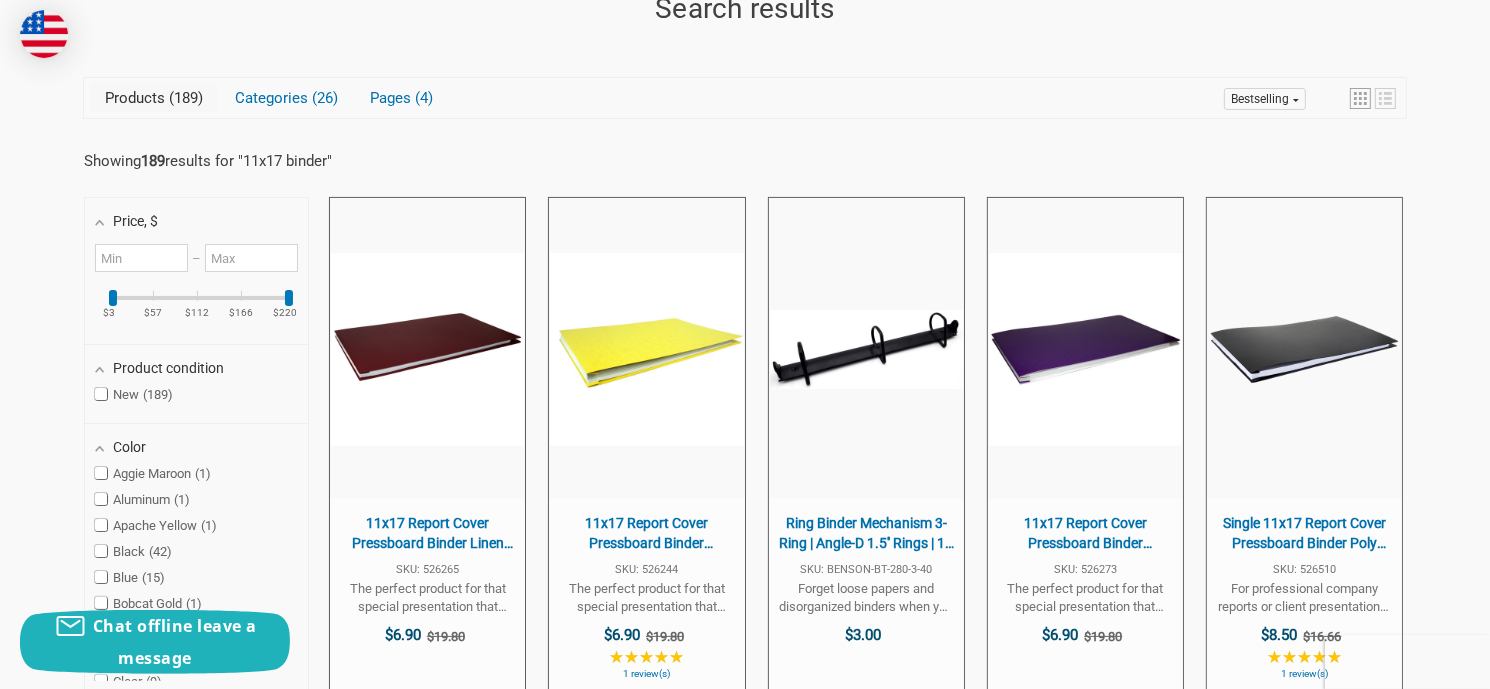 scroll, scrollTop: 366, scrollLeft: 0, axis: vertical 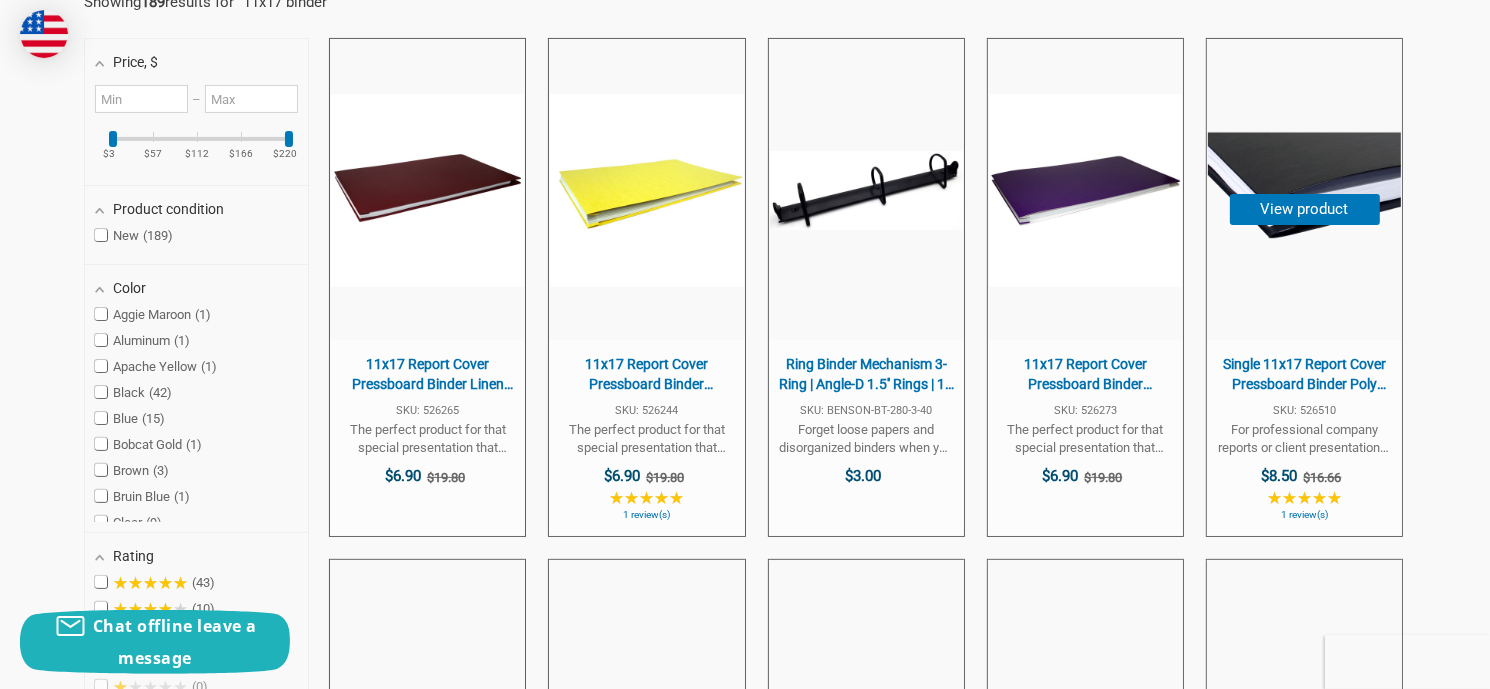 click on "Single 11x17 Report Cover Pressboard Binder Poly Panels Includes Fold-over Metal Fasteners | Black SKU: 526510 For professional company reports or client presentations, choose this 11x17 polyethylene and pressboard report cover. It's lightweight and flexible for easy travel, yet extremely durable for heavy ... $8.50 $16.66 View product ★★★★★ 1 review(s)" at bounding box center [1304, 438] 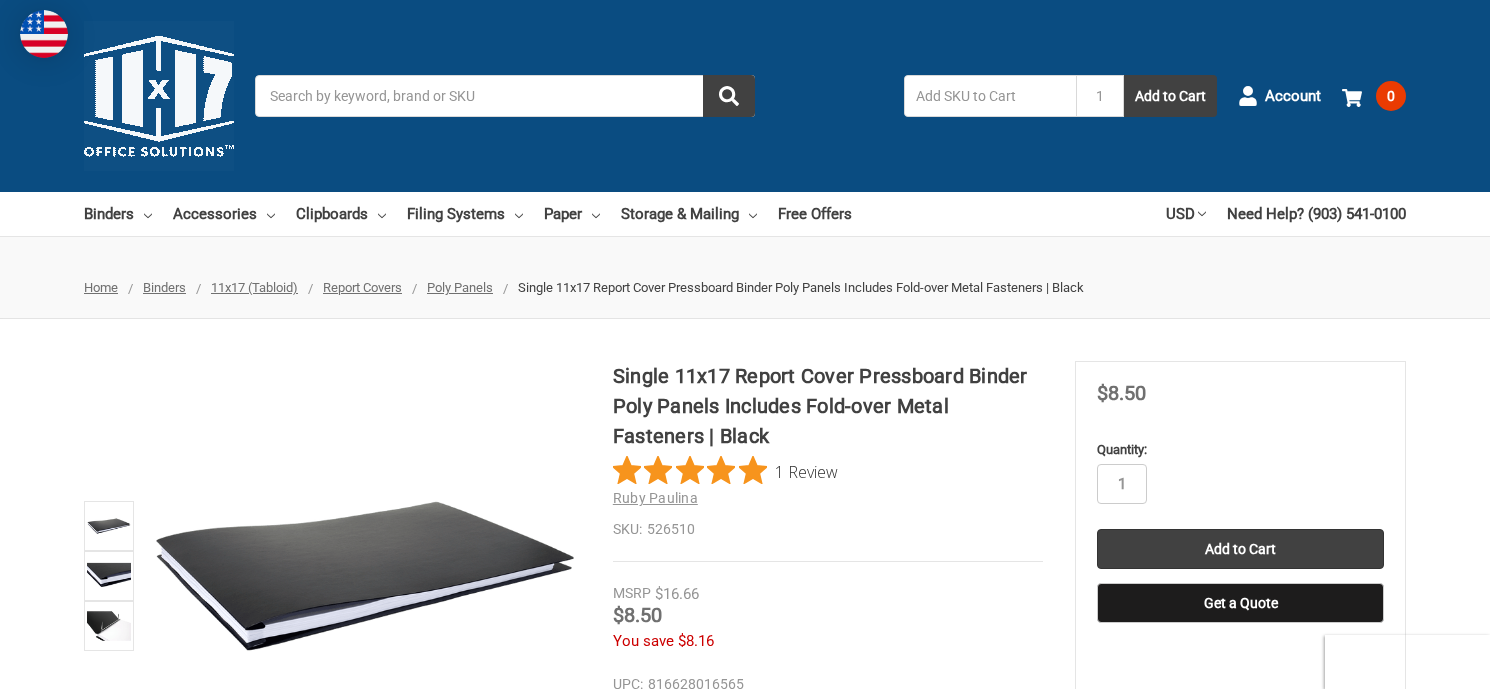 scroll, scrollTop: 0, scrollLeft: 0, axis: both 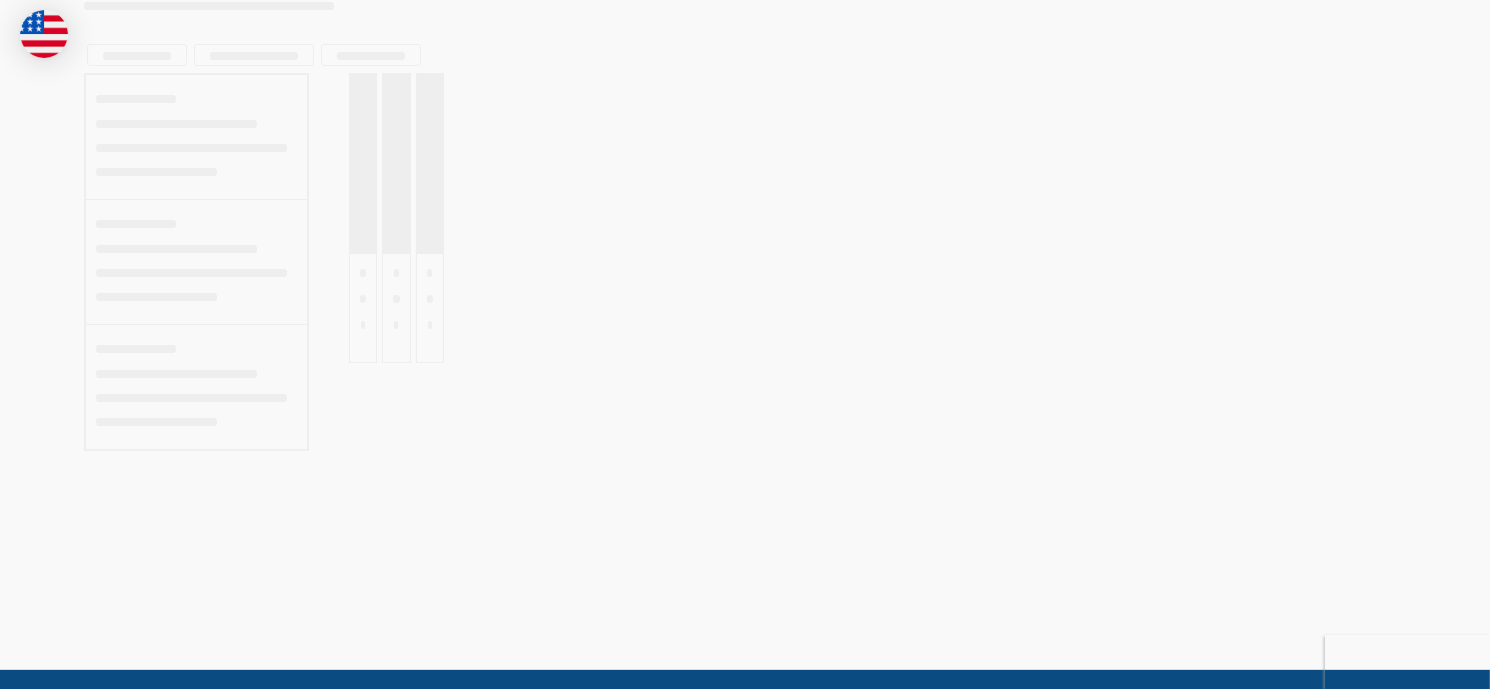 type on "11x17 binder" 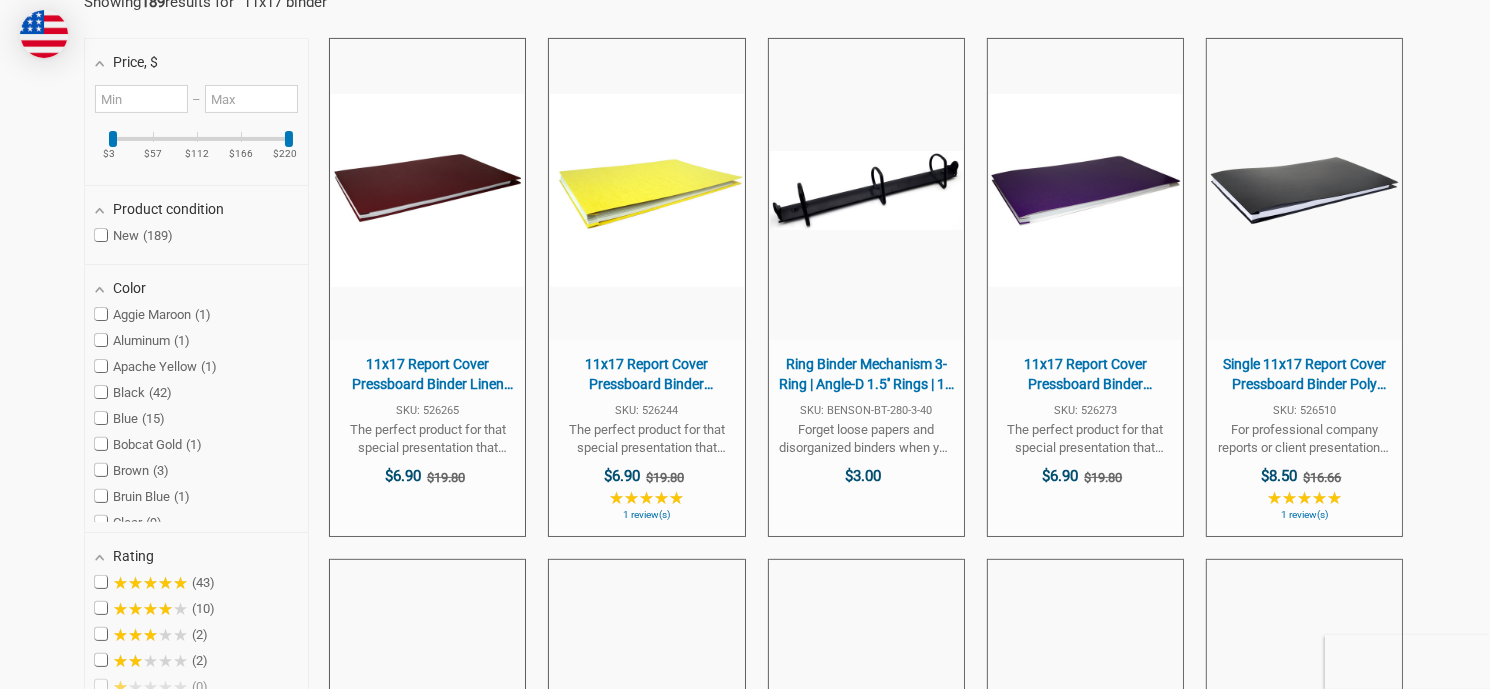 scroll, scrollTop: 0, scrollLeft: 0, axis: both 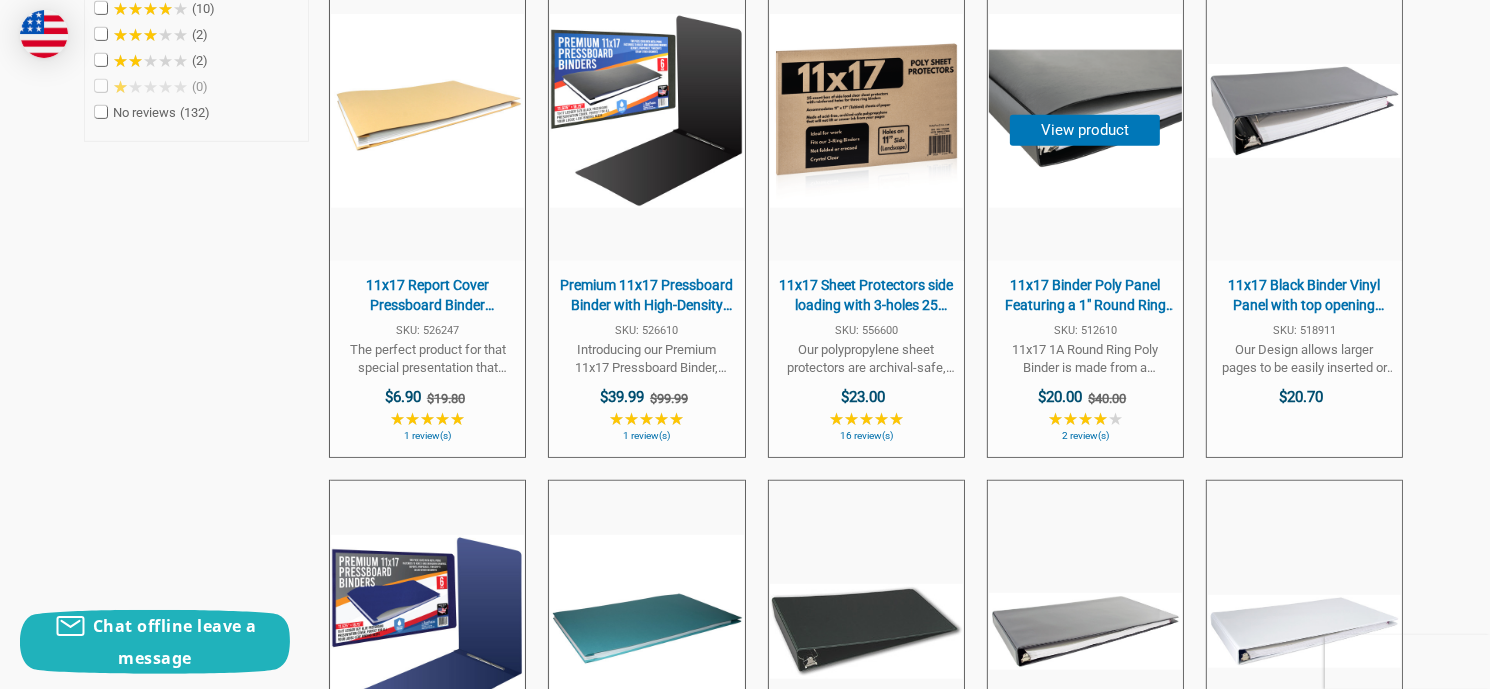 click on "SKU: 512610" at bounding box center [1085, 330] 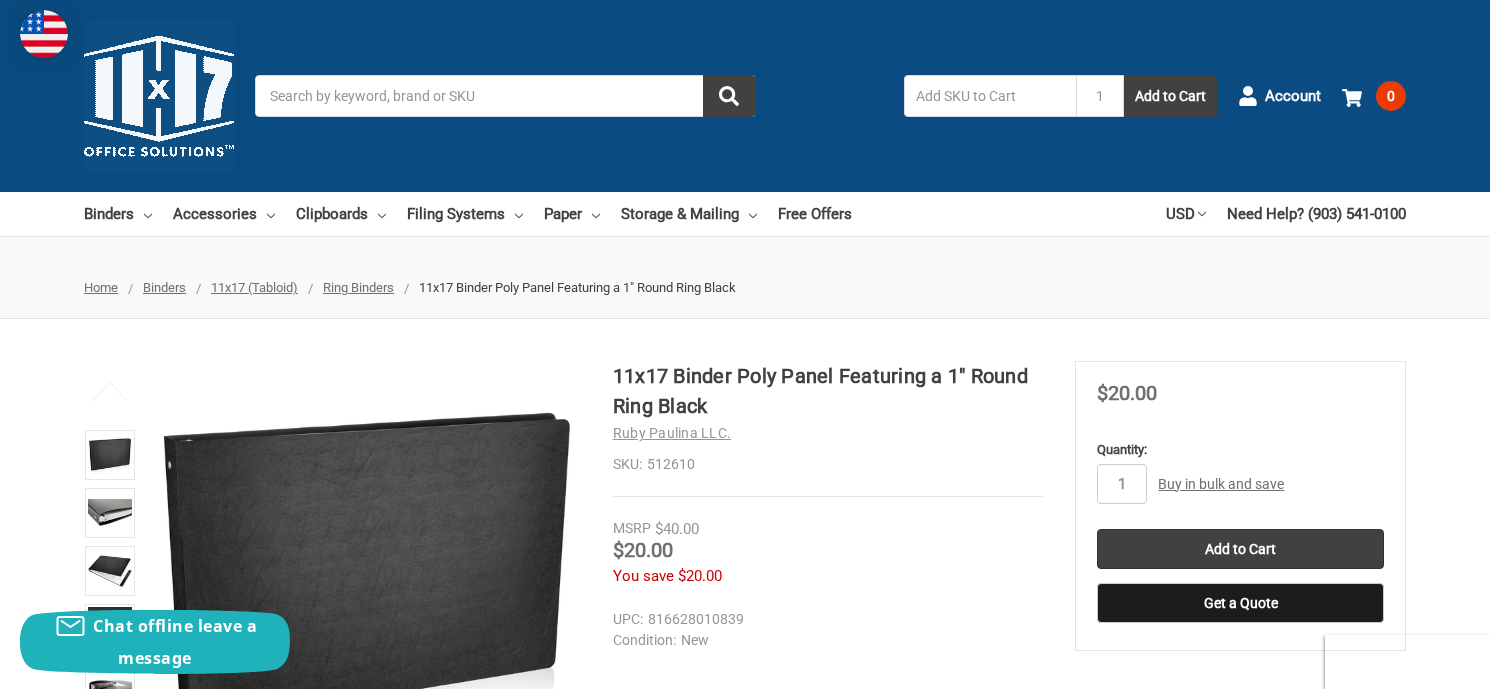 scroll, scrollTop: 0, scrollLeft: 0, axis: both 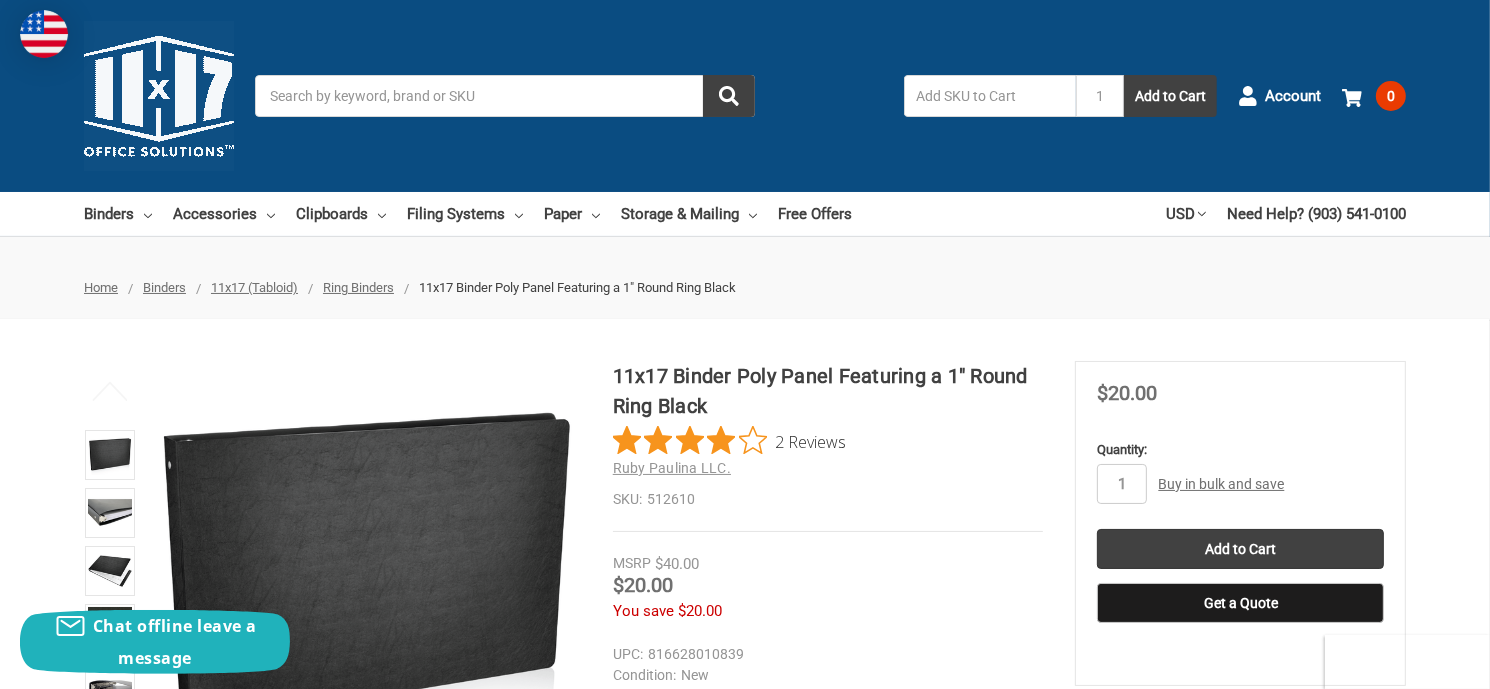 click on "Search" at bounding box center [505, 96] 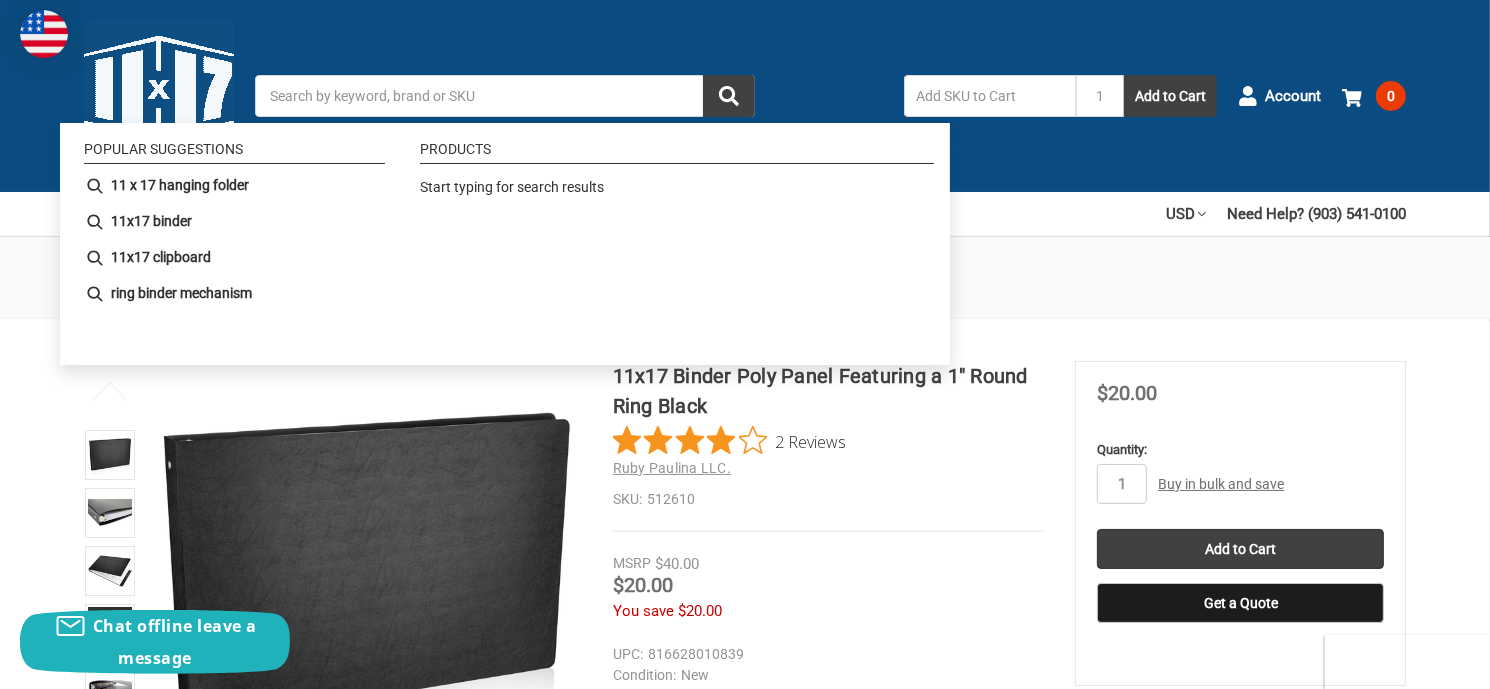 click on "Start typing for search results" at bounding box center [672, 193] 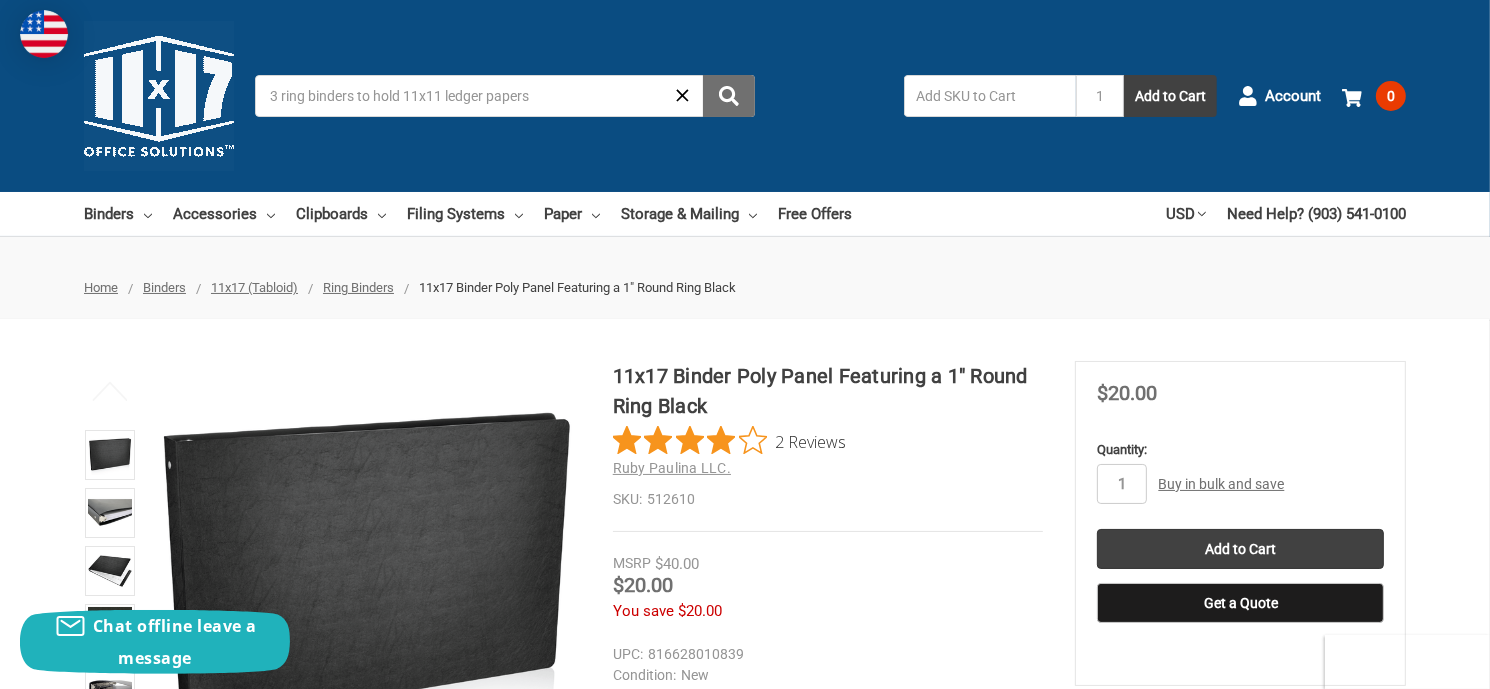 click 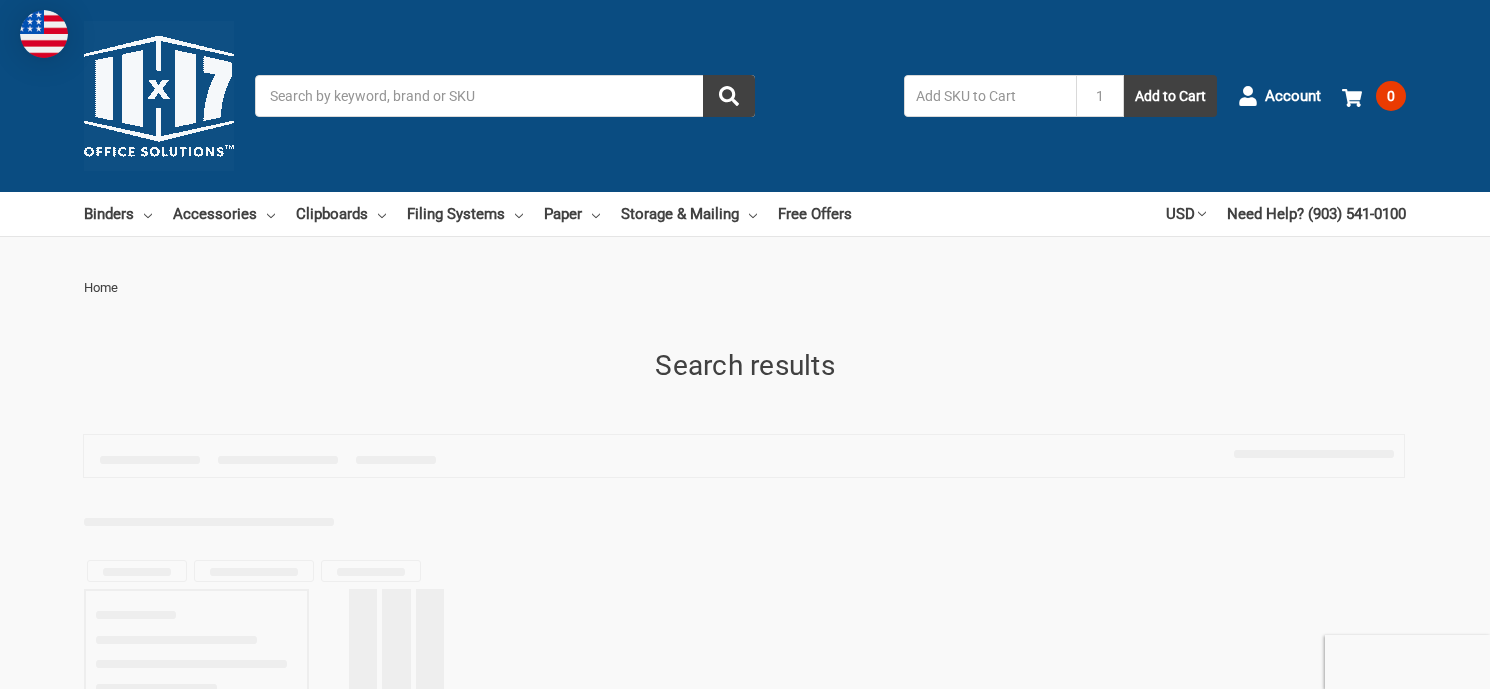 scroll, scrollTop: 0, scrollLeft: 0, axis: both 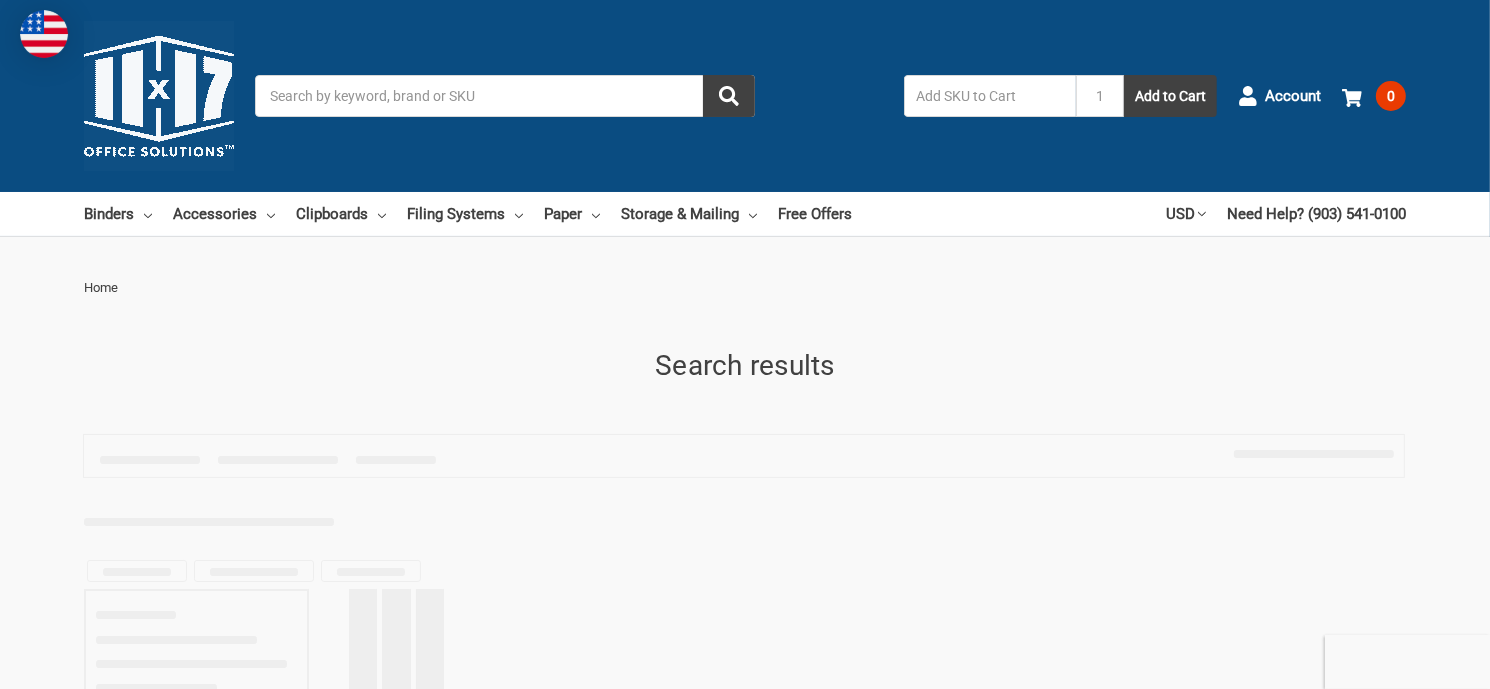 type on "3" 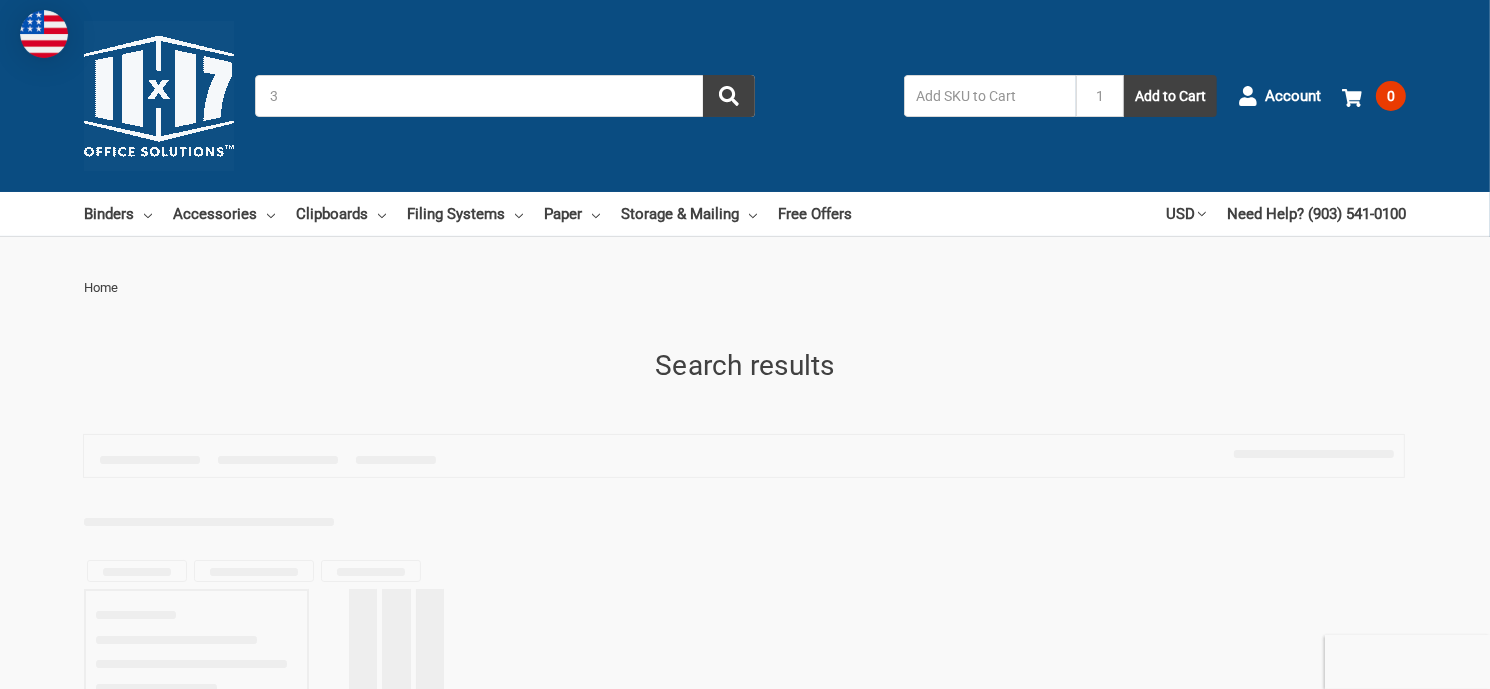 scroll, scrollTop: 0, scrollLeft: 0, axis: both 